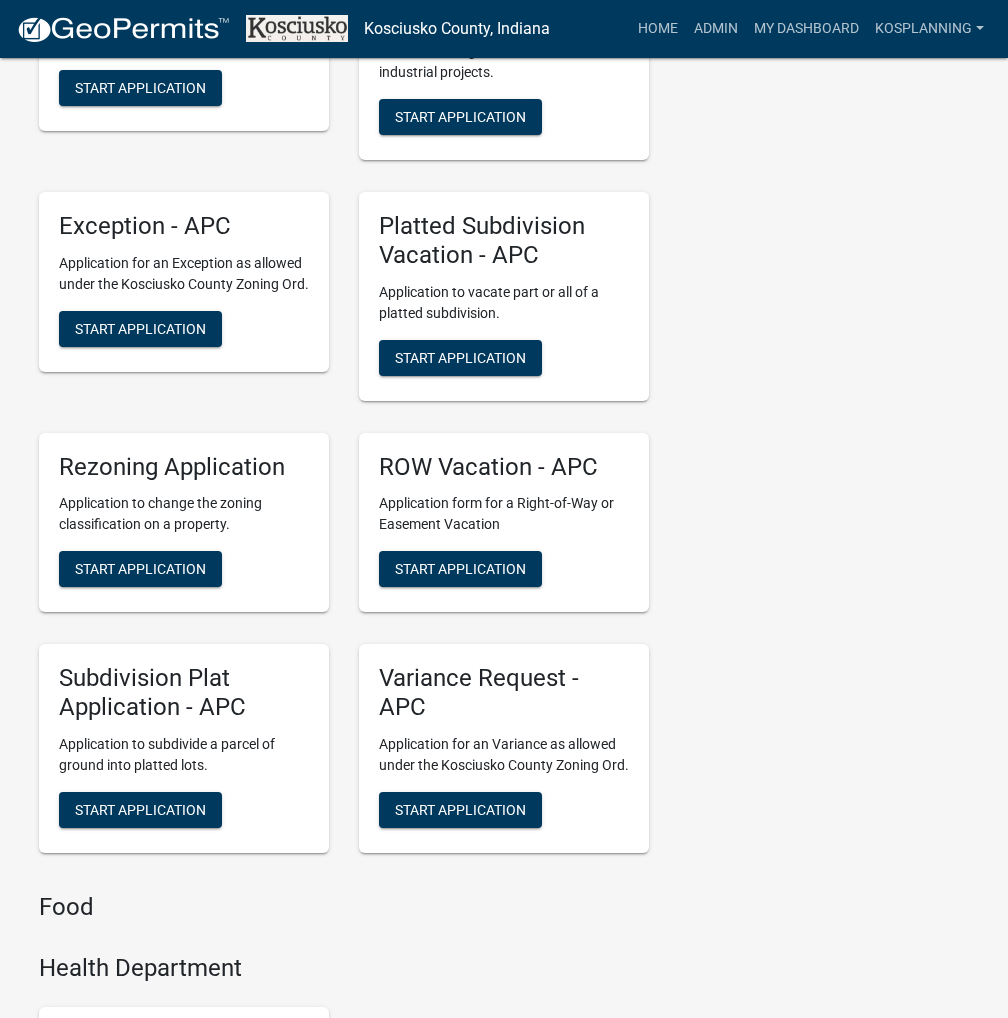 scroll, scrollTop: 5000, scrollLeft: 0, axis: vertical 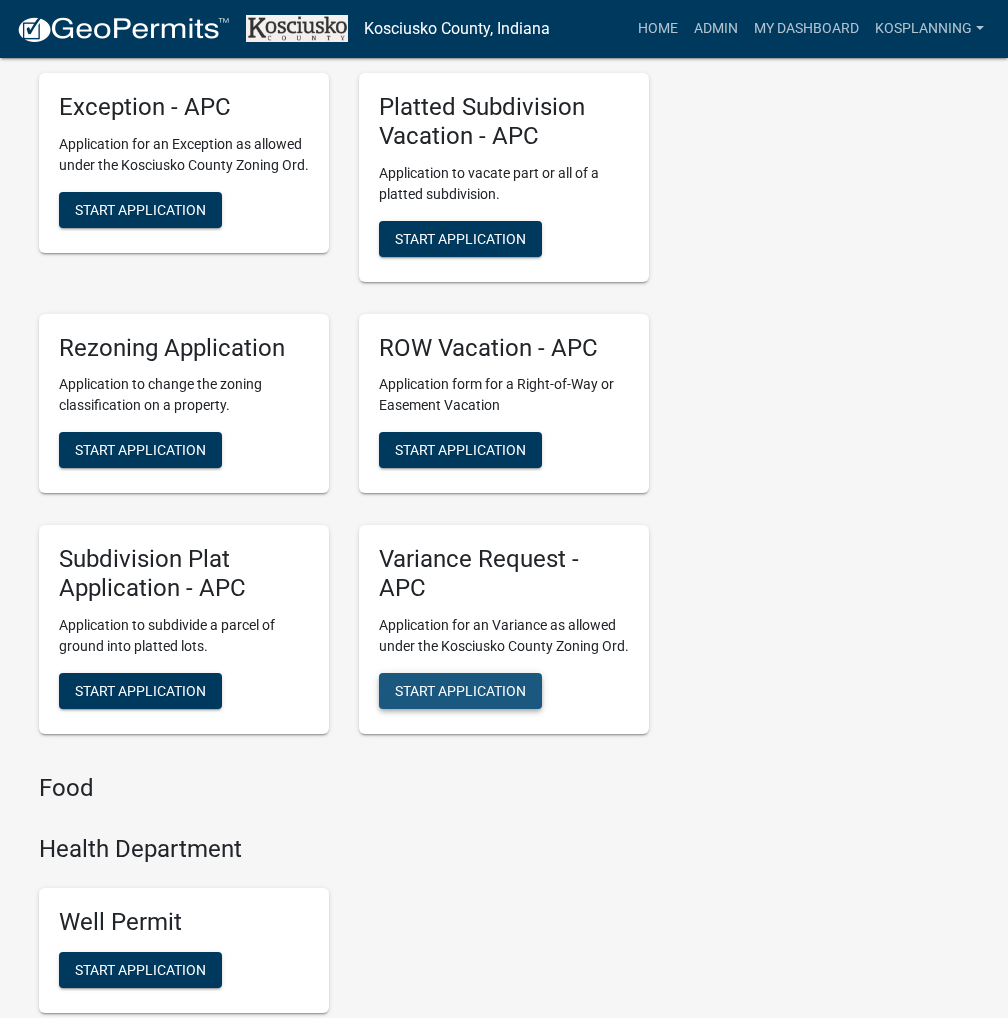 click on "Start Application" at bounding box center [460, 690] 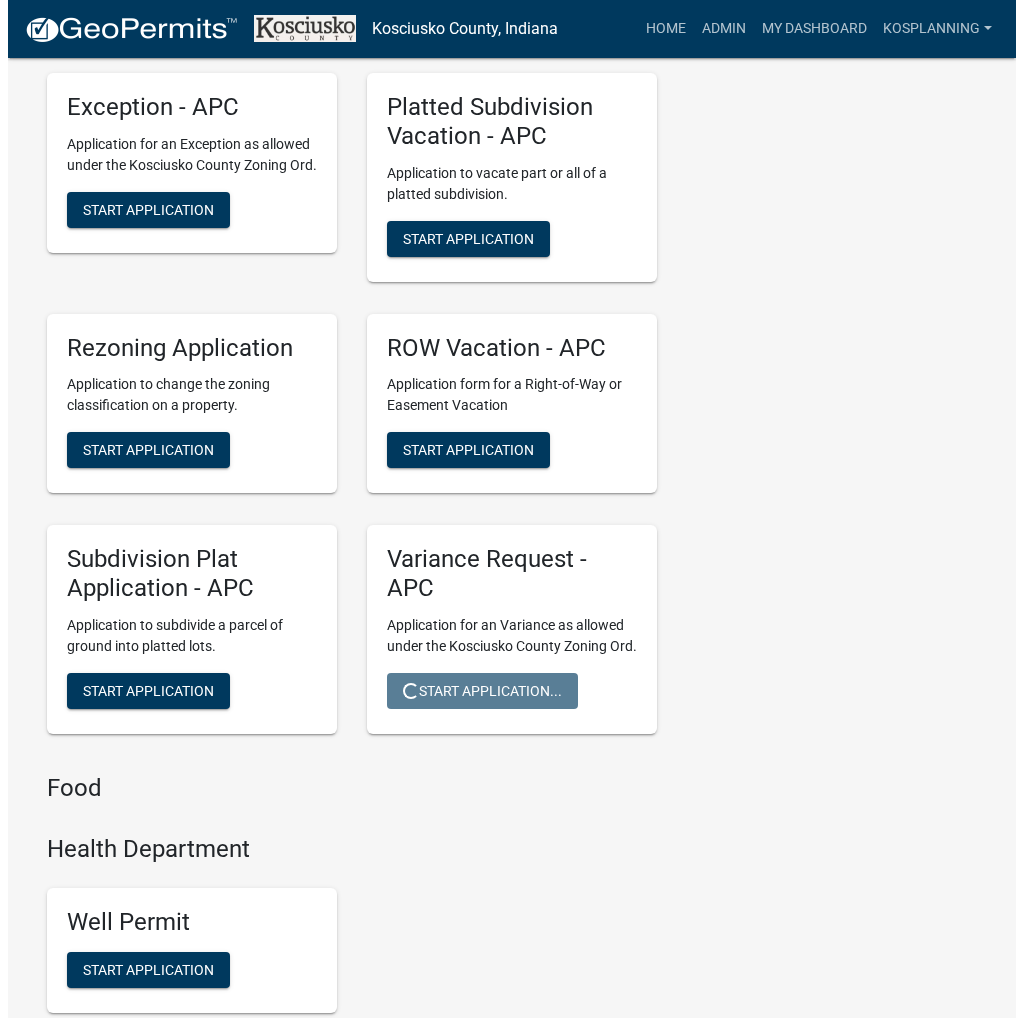 scroll, scrollTop: 0, scrollLeft: 0, axis: both 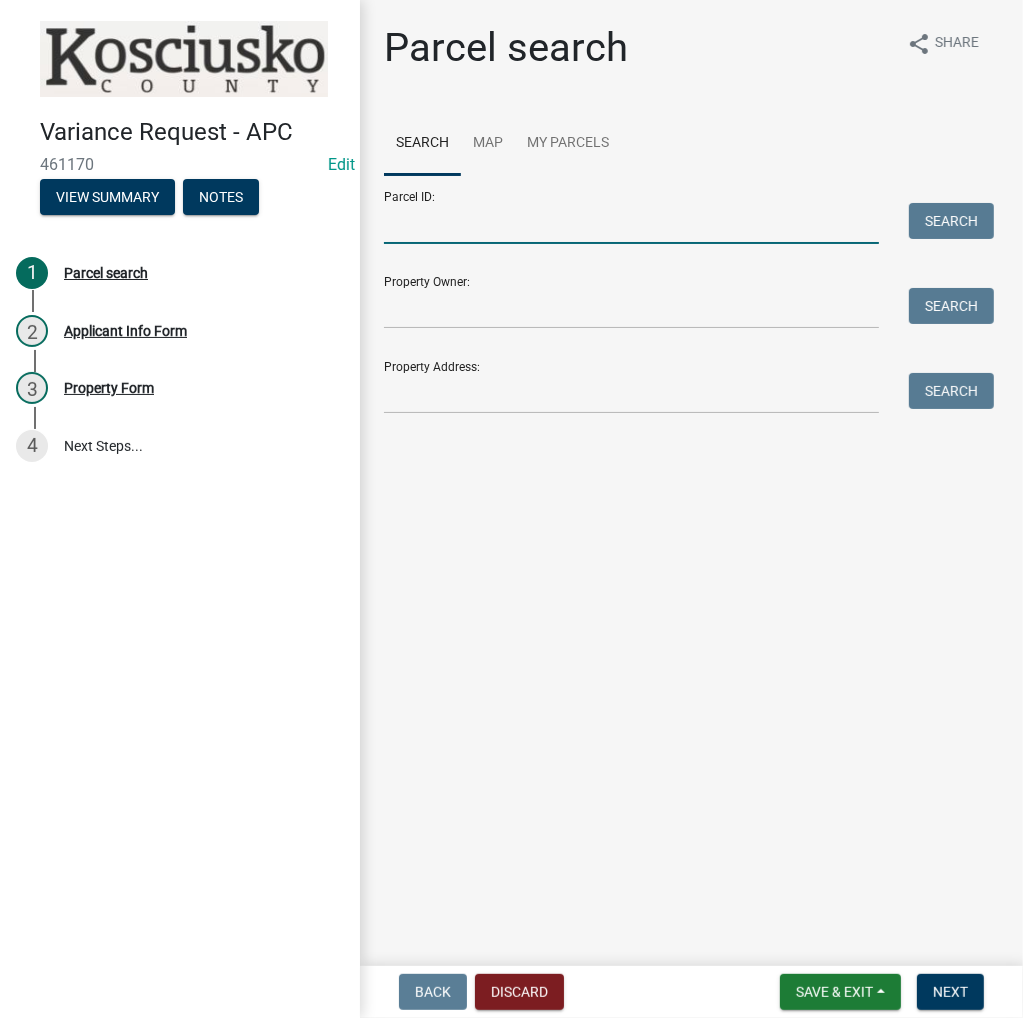 click on "Parcel ID:" at bounding box center (631, 223) 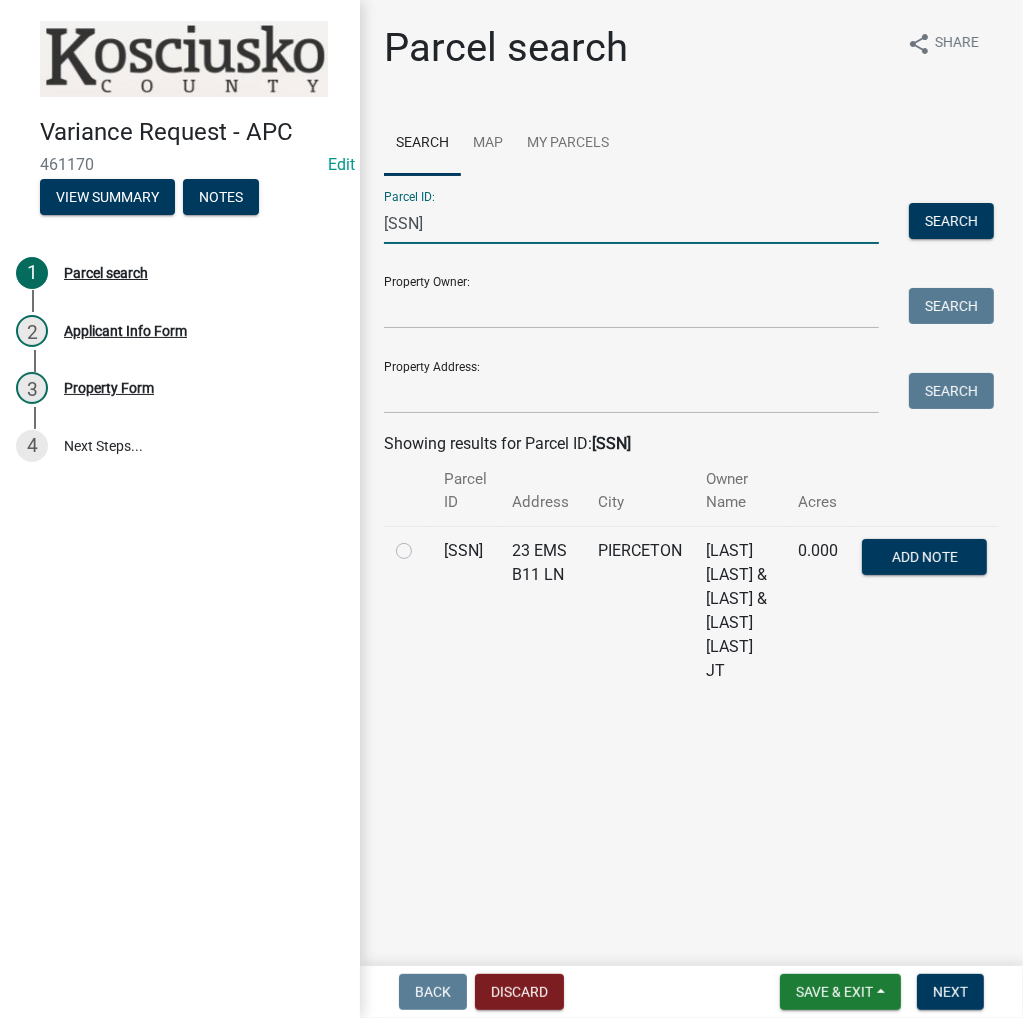 type on "[SSN]" 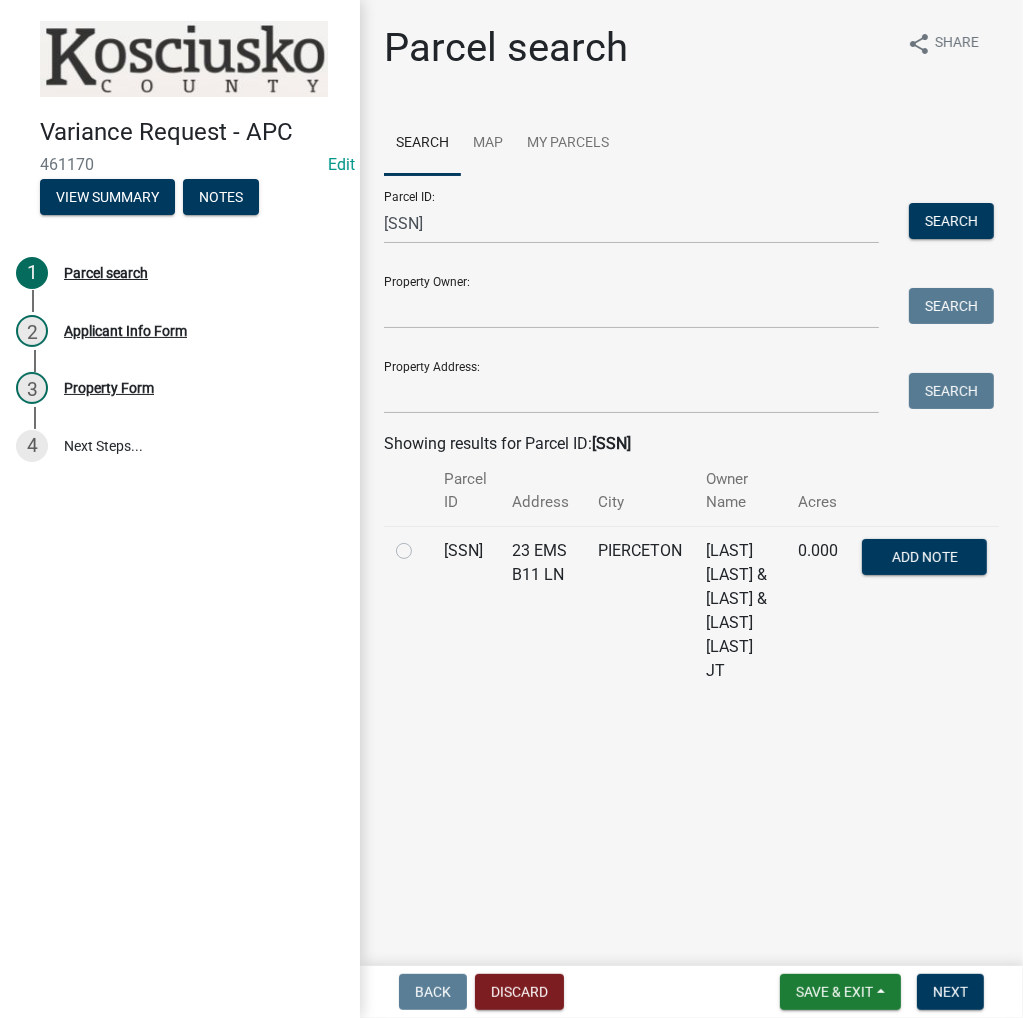 click 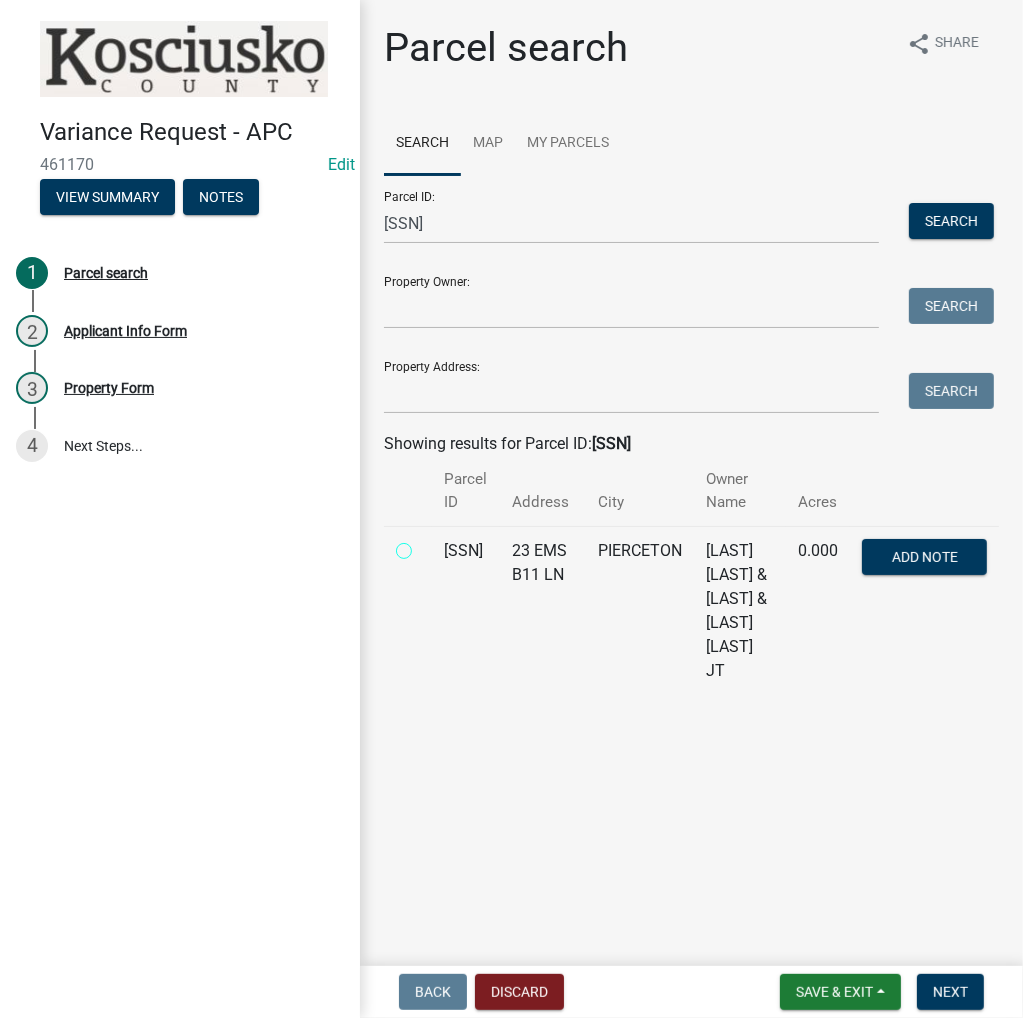 click at bounding box center [426, 545] 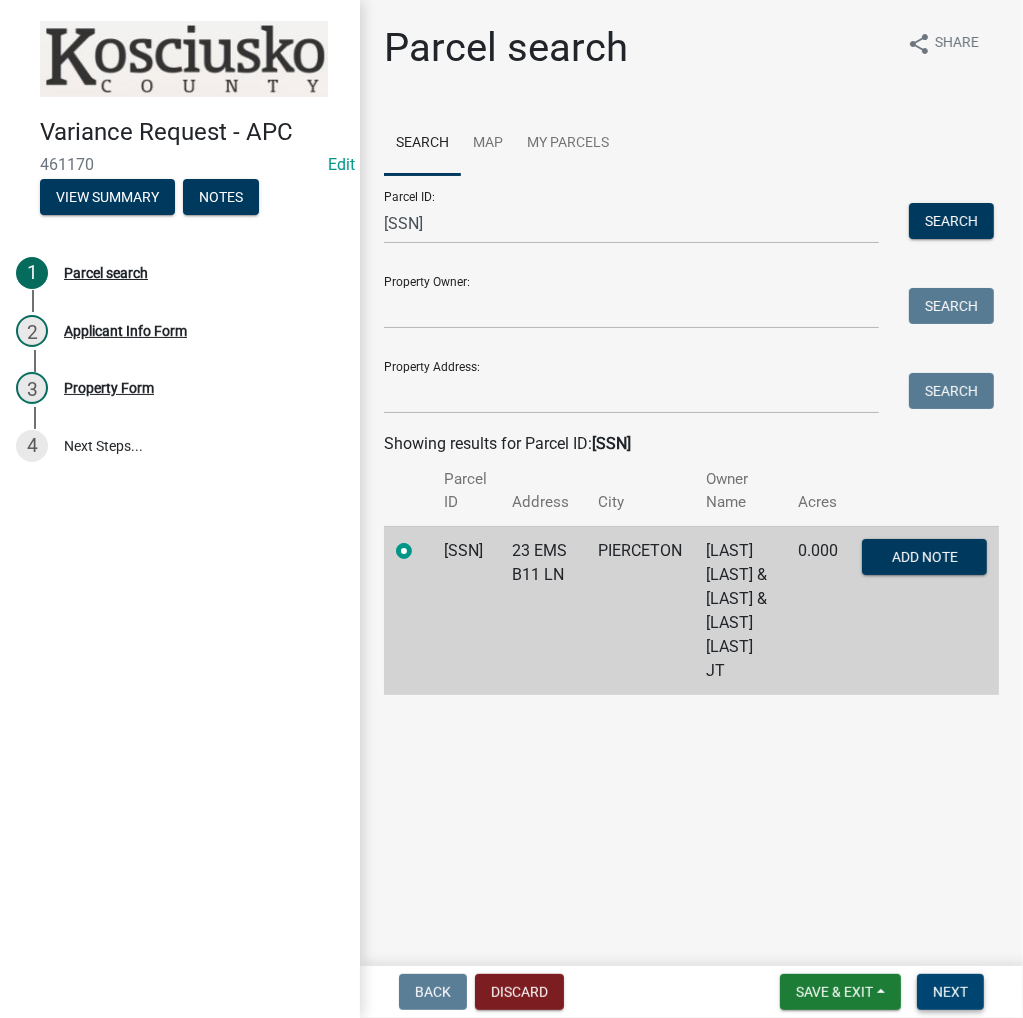 click on "Next" at bounding box center [950, 992] 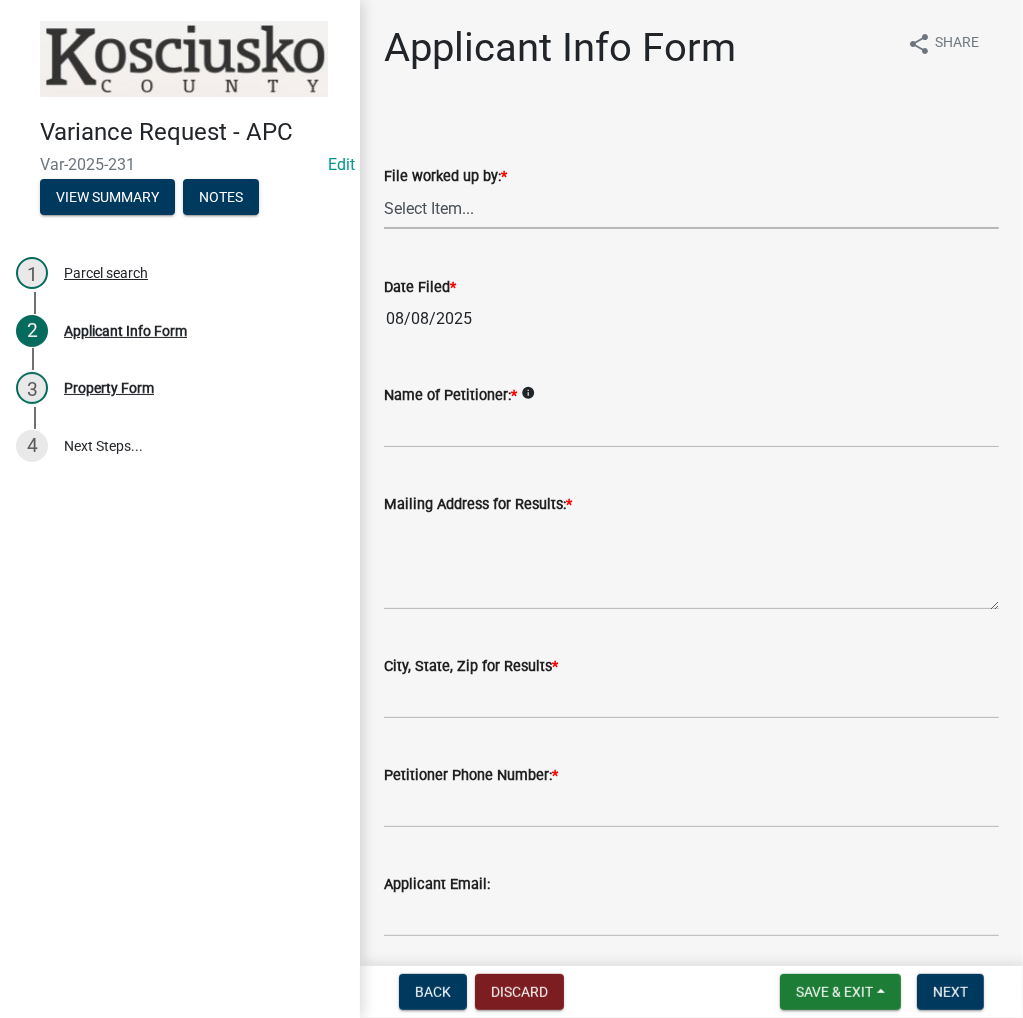 click on "Select Item...   MMS   LT   AT   CS   Vacant   Vacant" at bounding box center (691, 208) 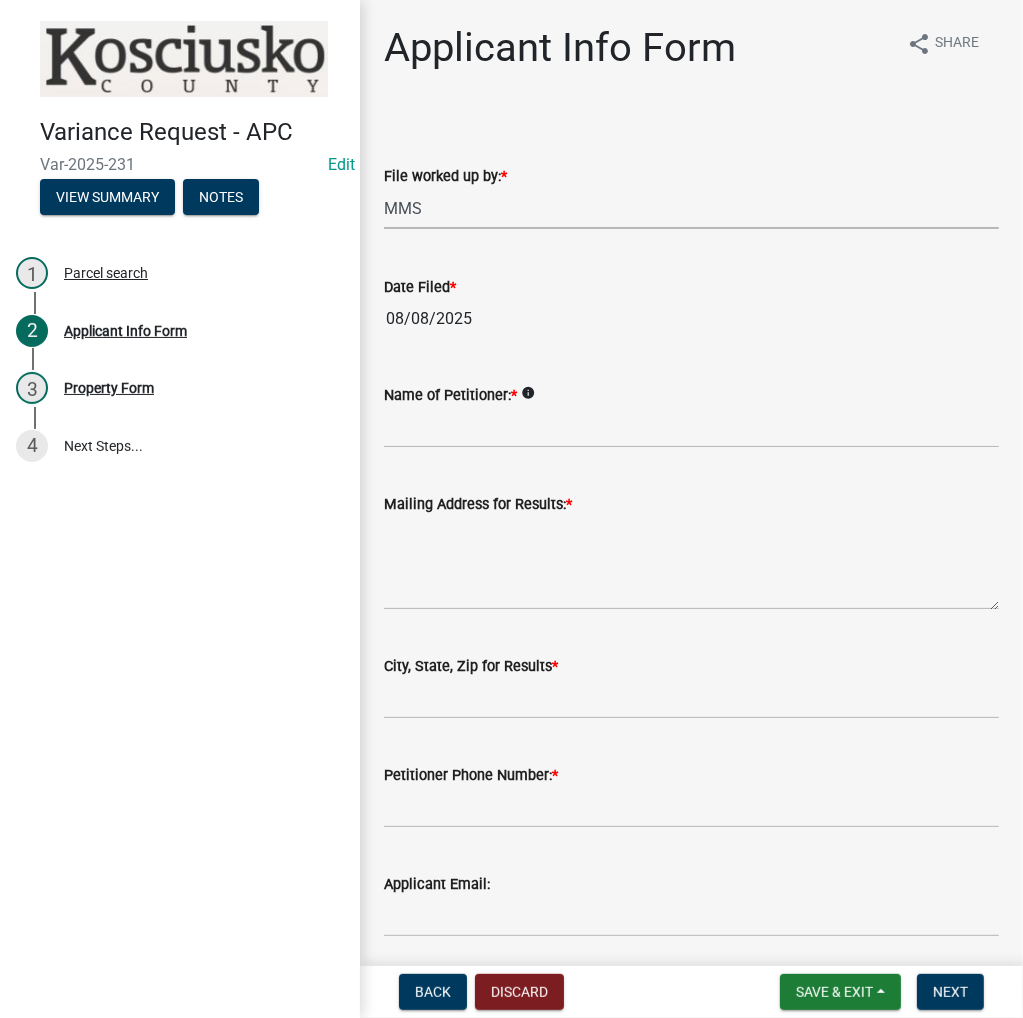 click on "Select Item...   MMS   LT   AT   CS   Vacant   Vacant" at bounding box center [691, 208] 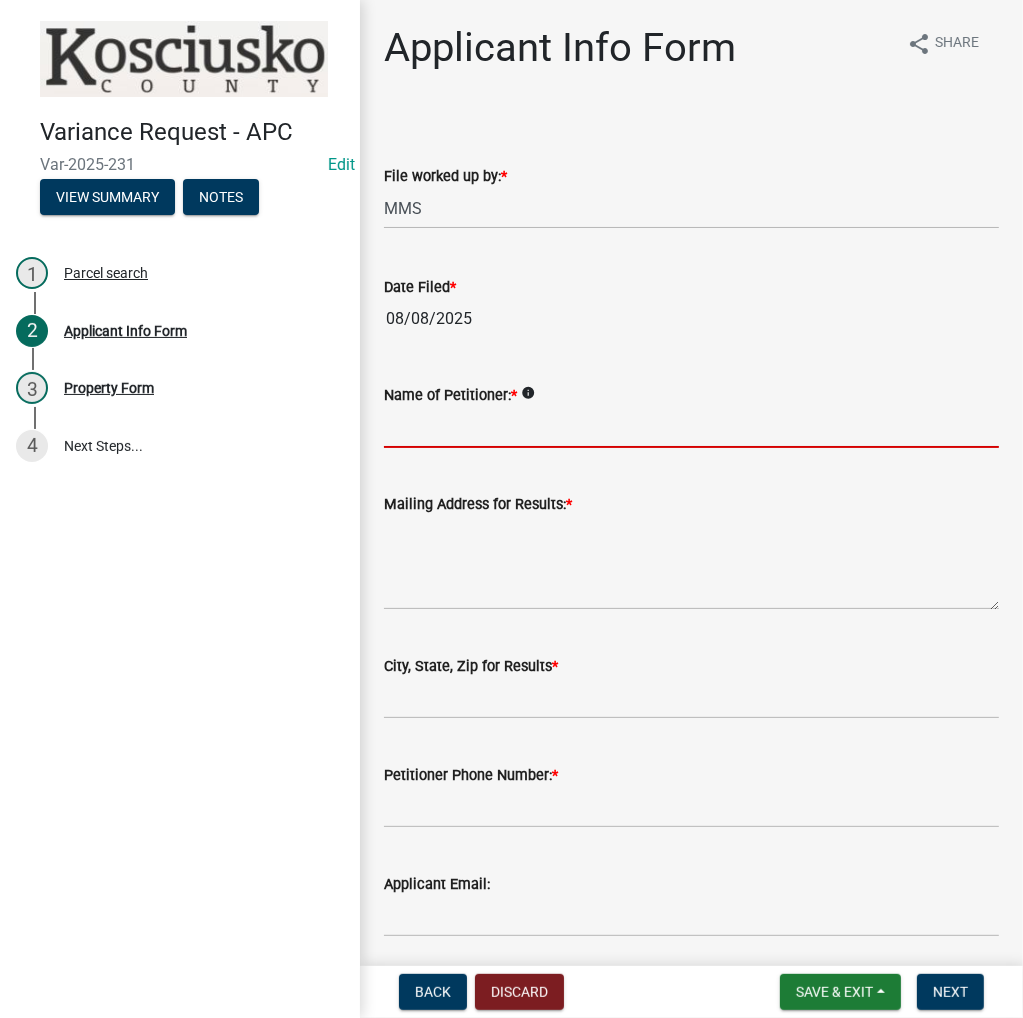 click on "Name of Petitioner:  *" at bounding box center (691, 427) 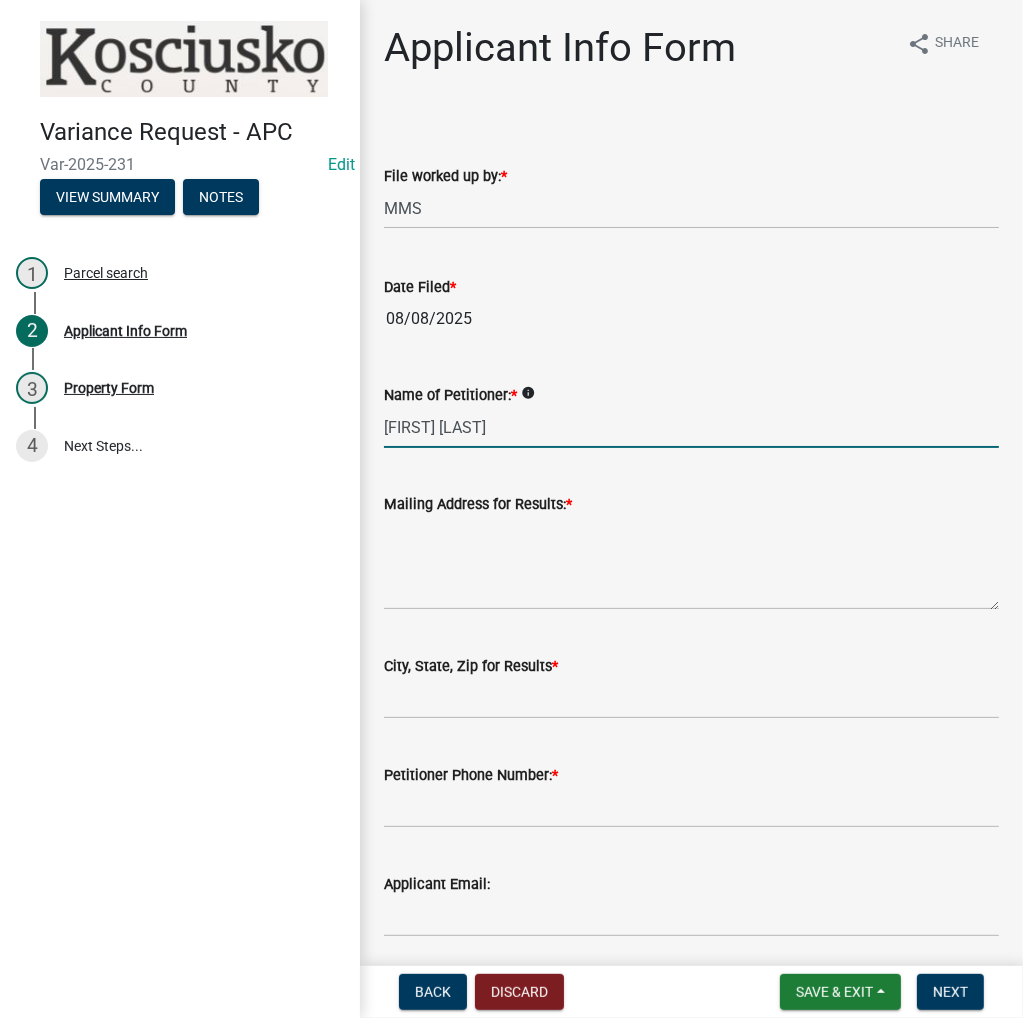 type on "[FIRST] [LAST]" 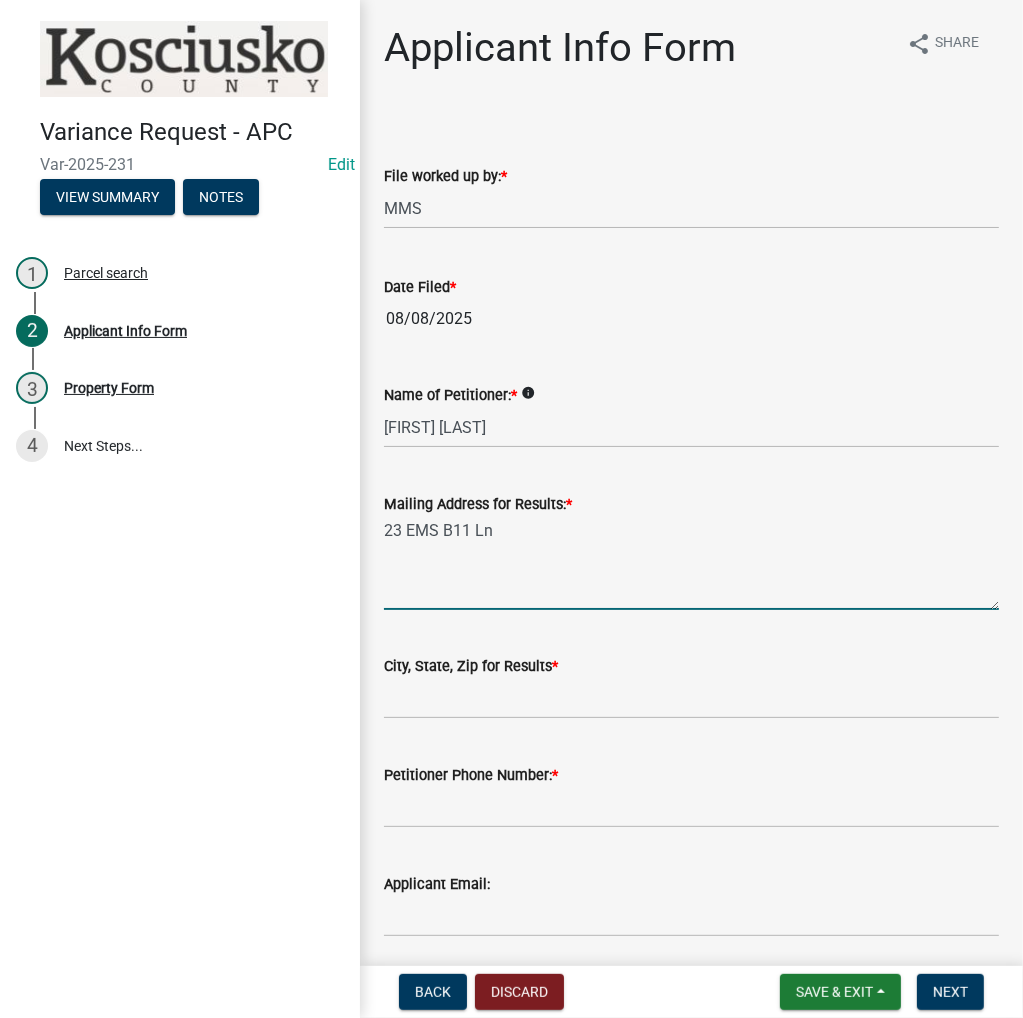 type on "23 EMS B11 Ln" 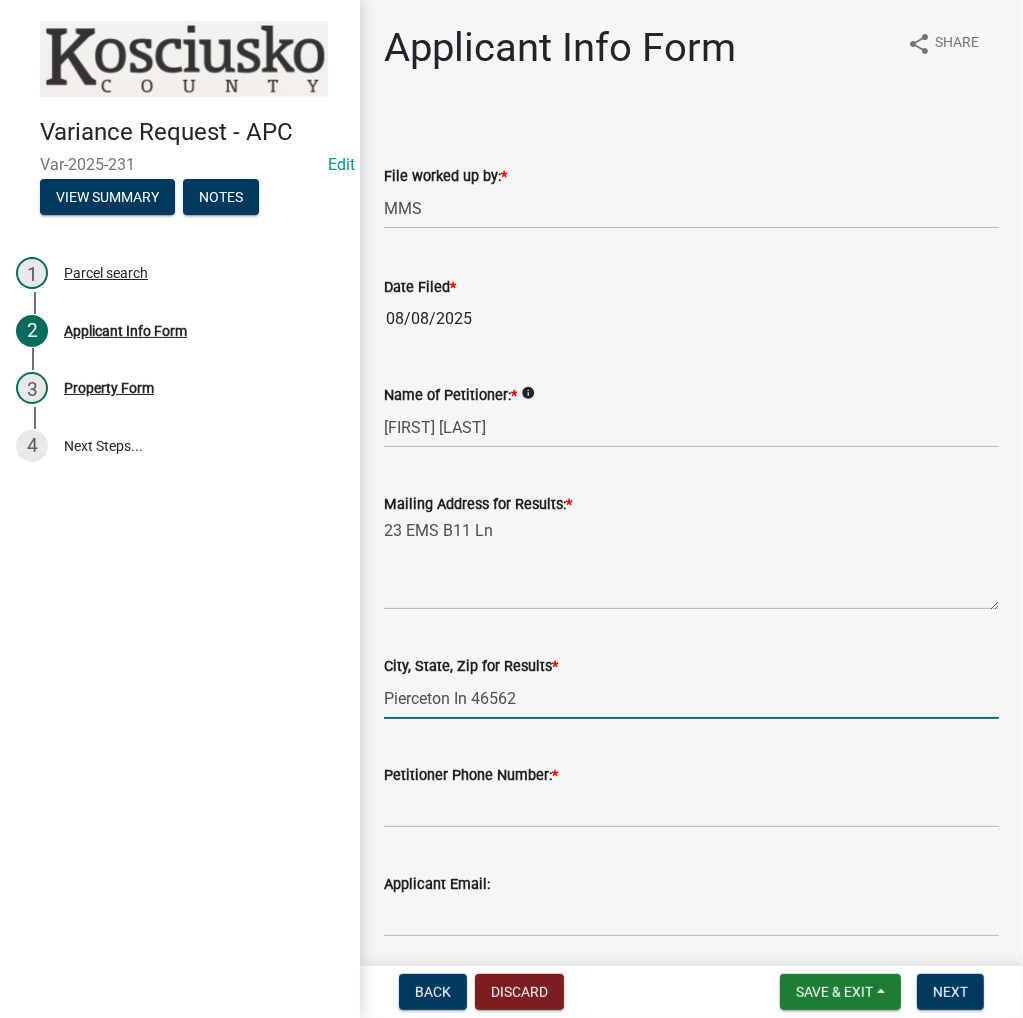 type on "Pierceton In 46562" 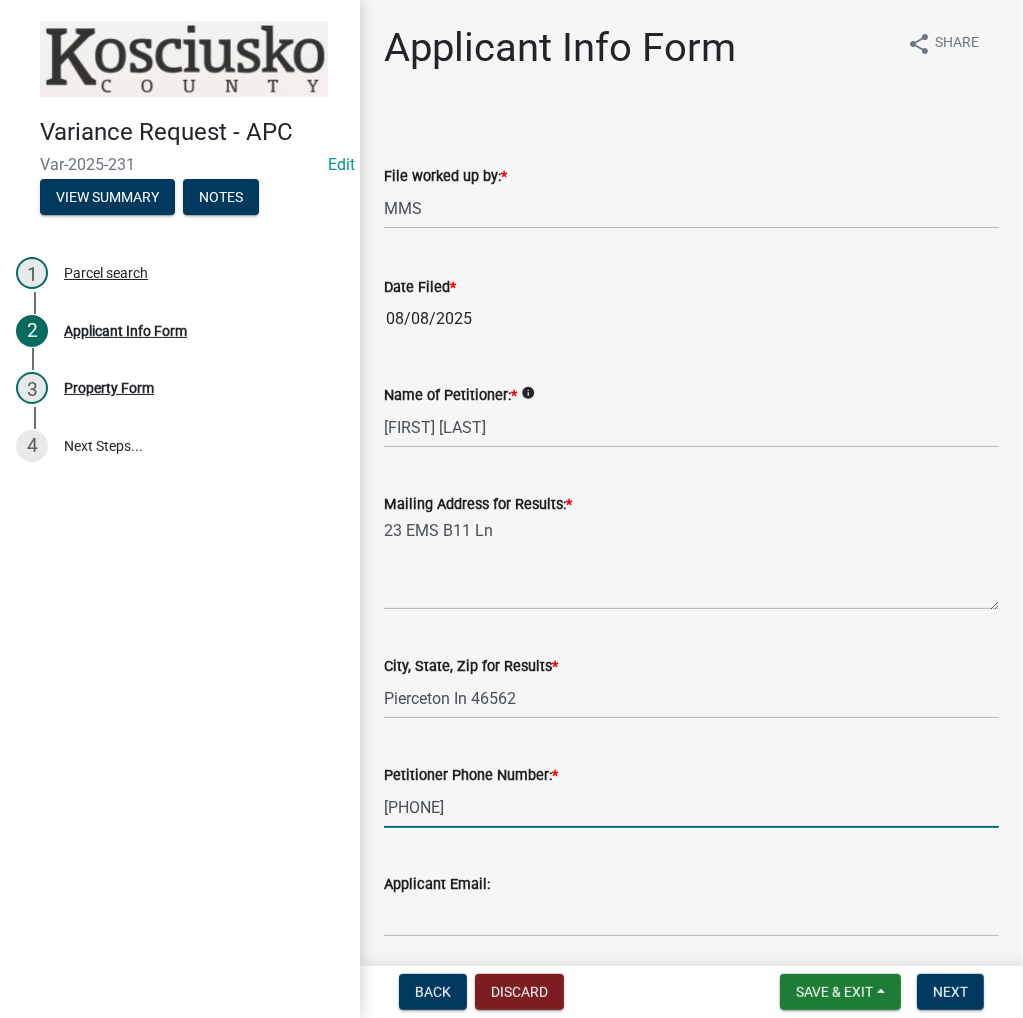 type on "[PHONE]" 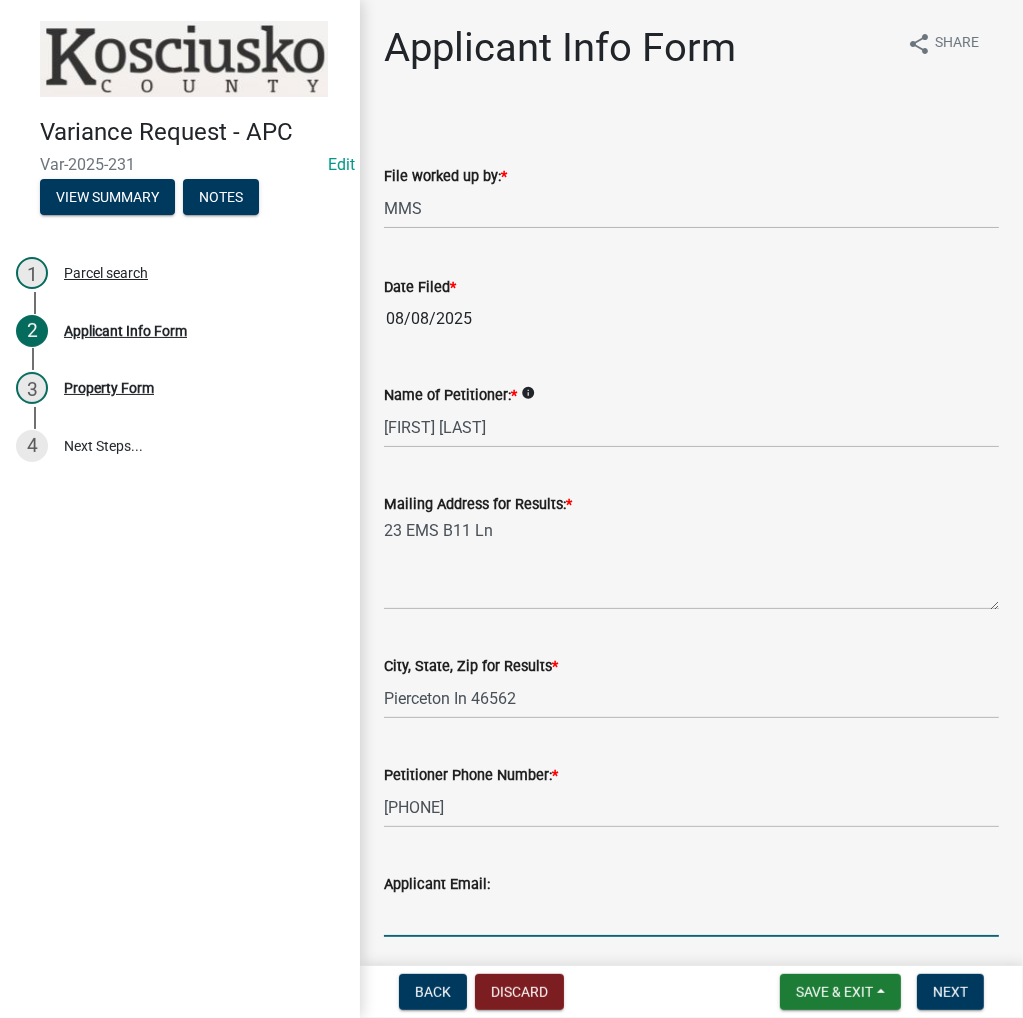 scroll, scrollTop: 400, scrollLeft: 0, axis: vertical 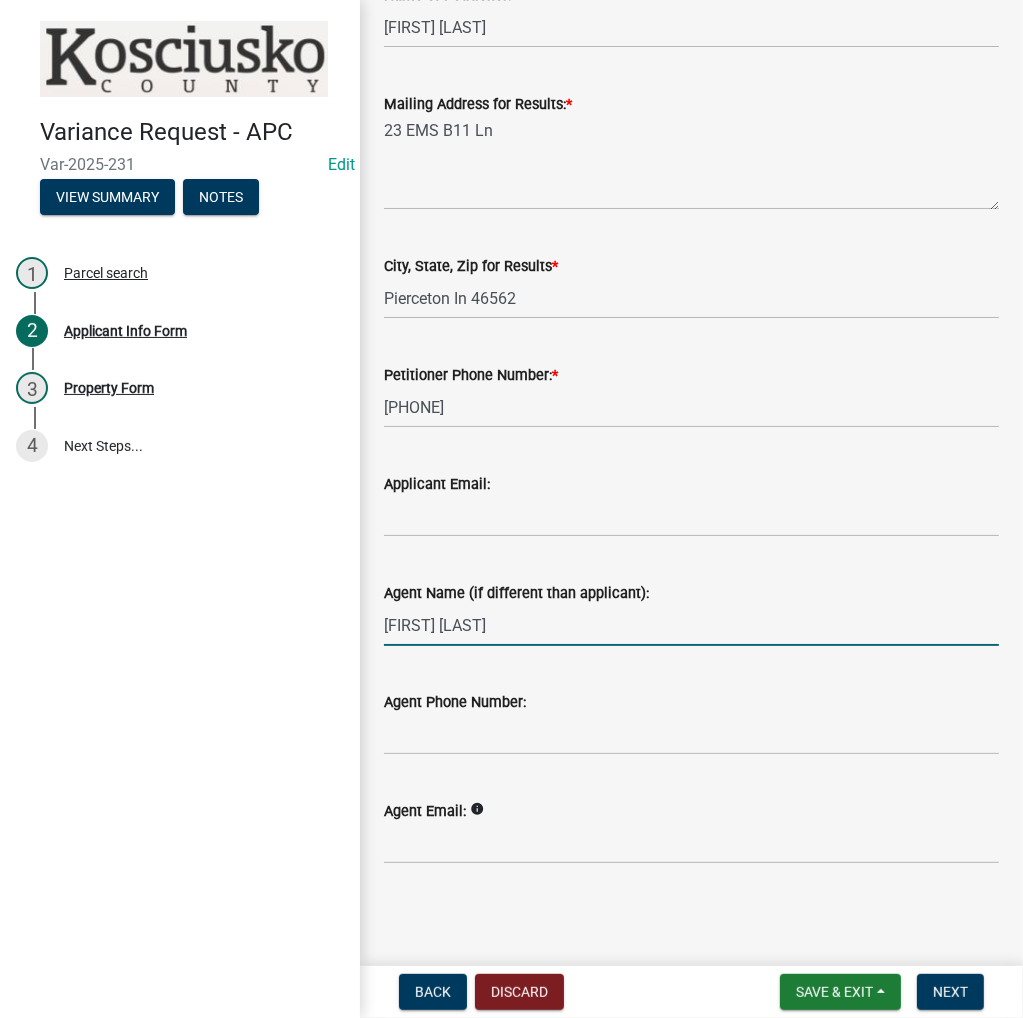 type on "[FIRST] [LAST]" 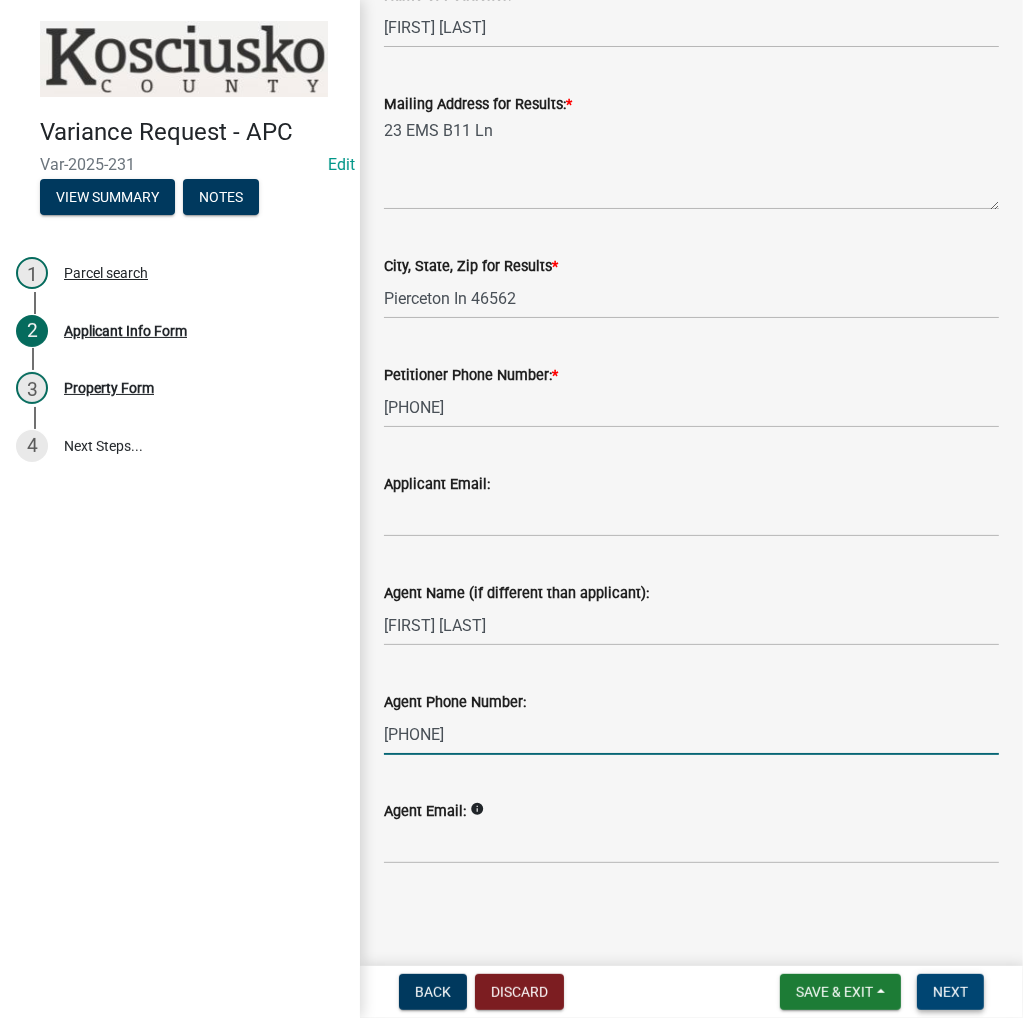 type on "[PHONE]" 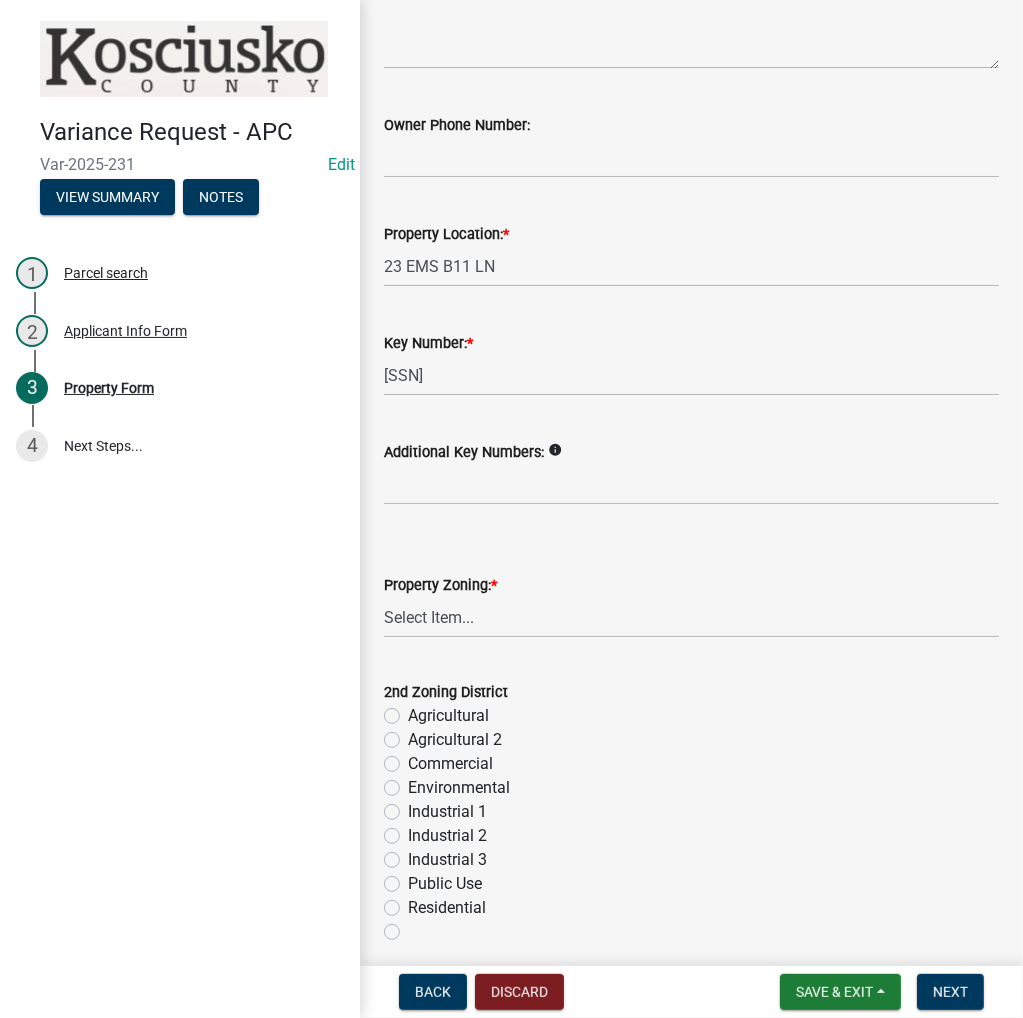 scroll, scrollTop: 300, scrollLeft: 0, axis: vertical 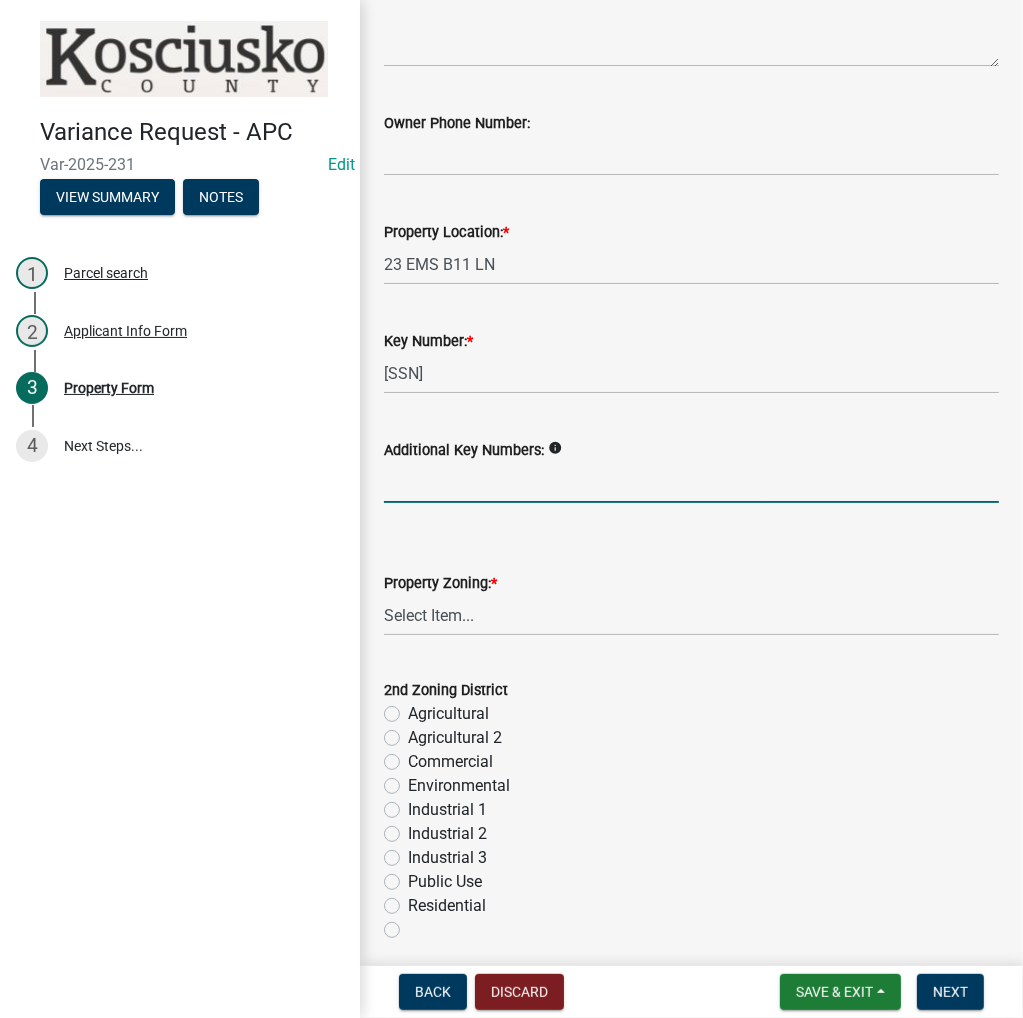 click on "Additional Key Numbers:" at bounding box center [691, 482] 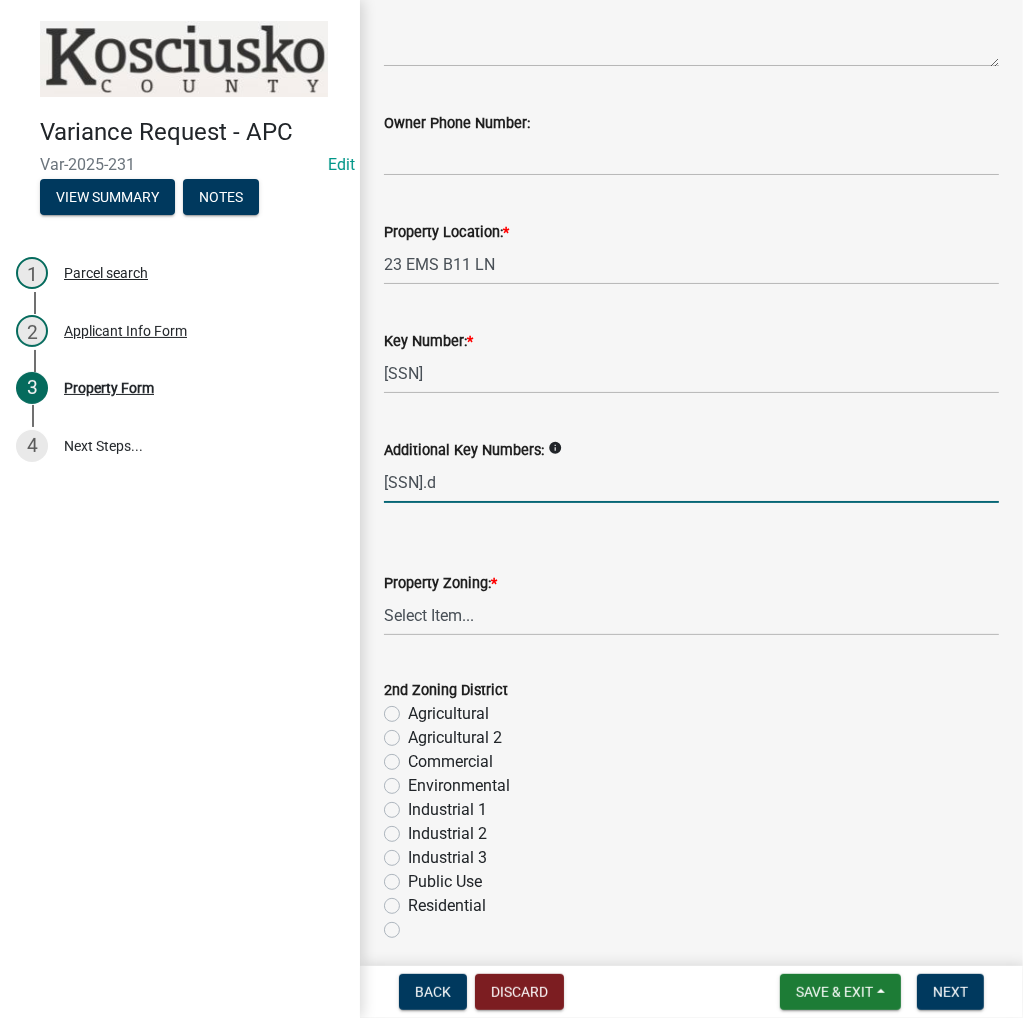 type on "[SSN].d" 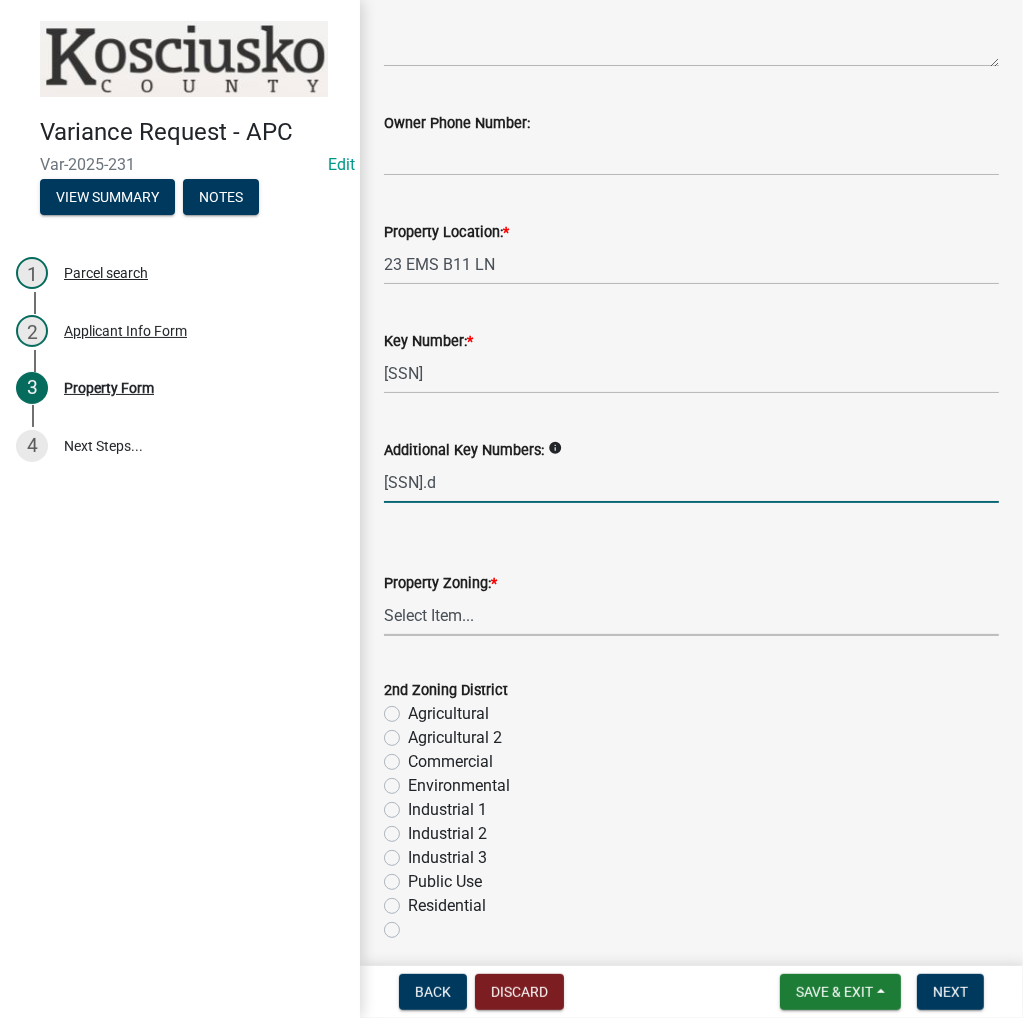 click on "Select Item...   Agricultural   Agricultural 2   Commercial   Environmental   Industrial 1   Industrial 2   Industrial 3   Public Use   Residential" at bounding box center (691, 615) 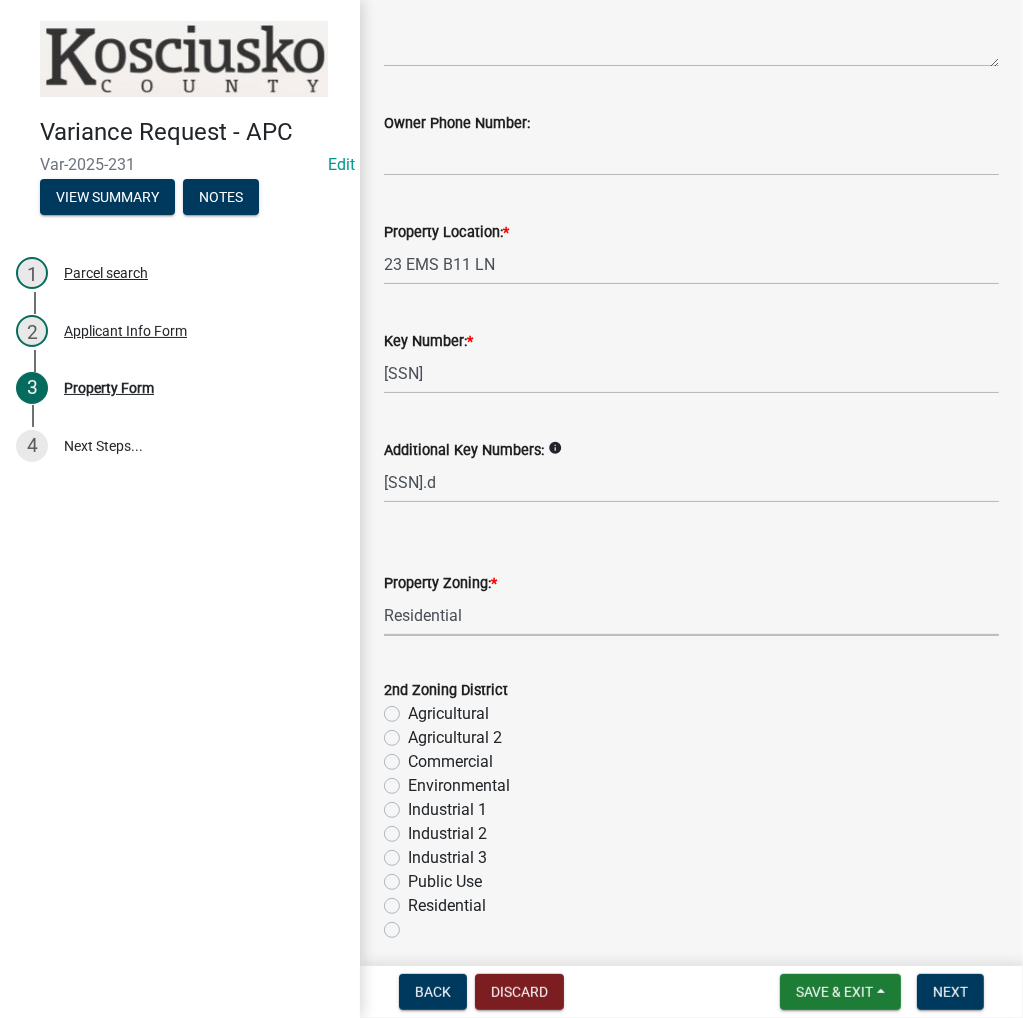 click on "Select Item...   Agricultural   Agricultural 2   Commercial   Environmental   Industrial 1   Industrial 2   Industrial 3   Public Use   Residential" at bounding box center [691, 615] 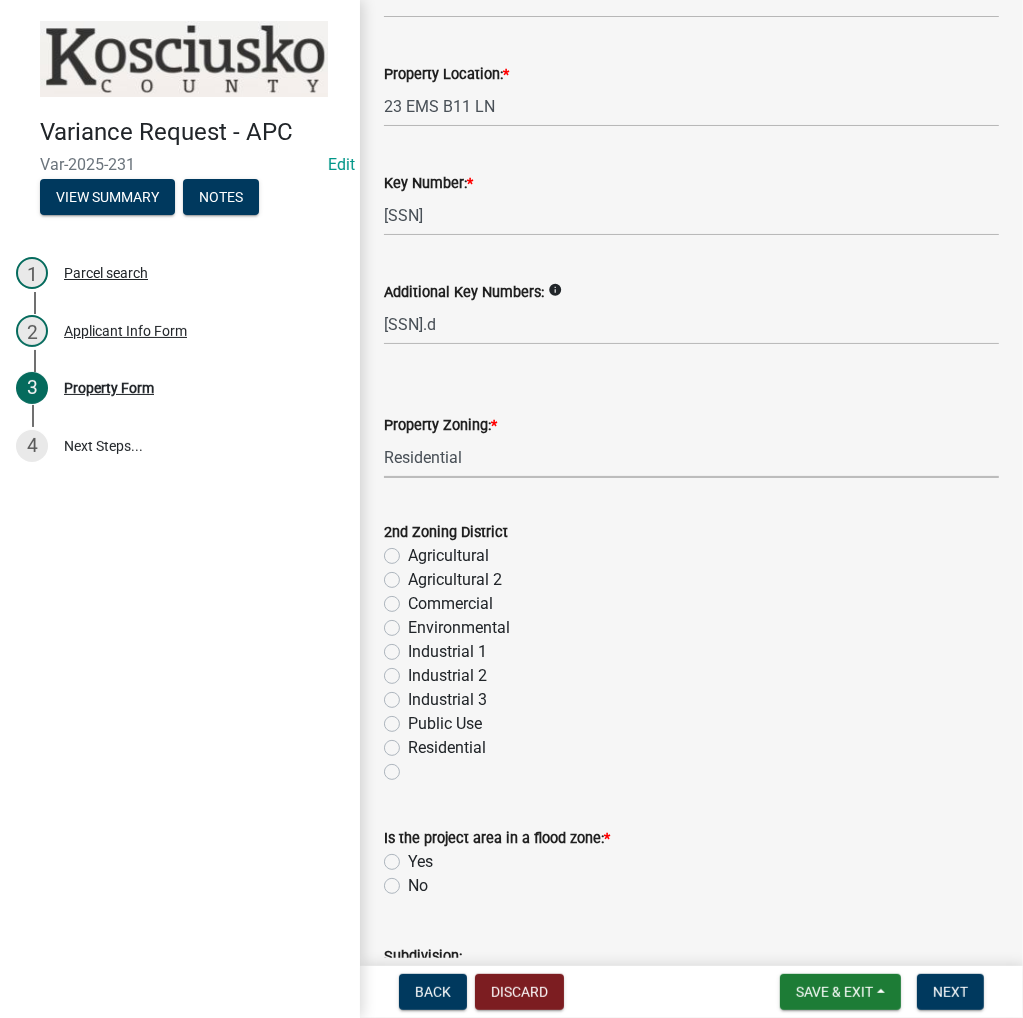 scroll, scrollTop: 700, scrollLeft: 0, axis: vertical 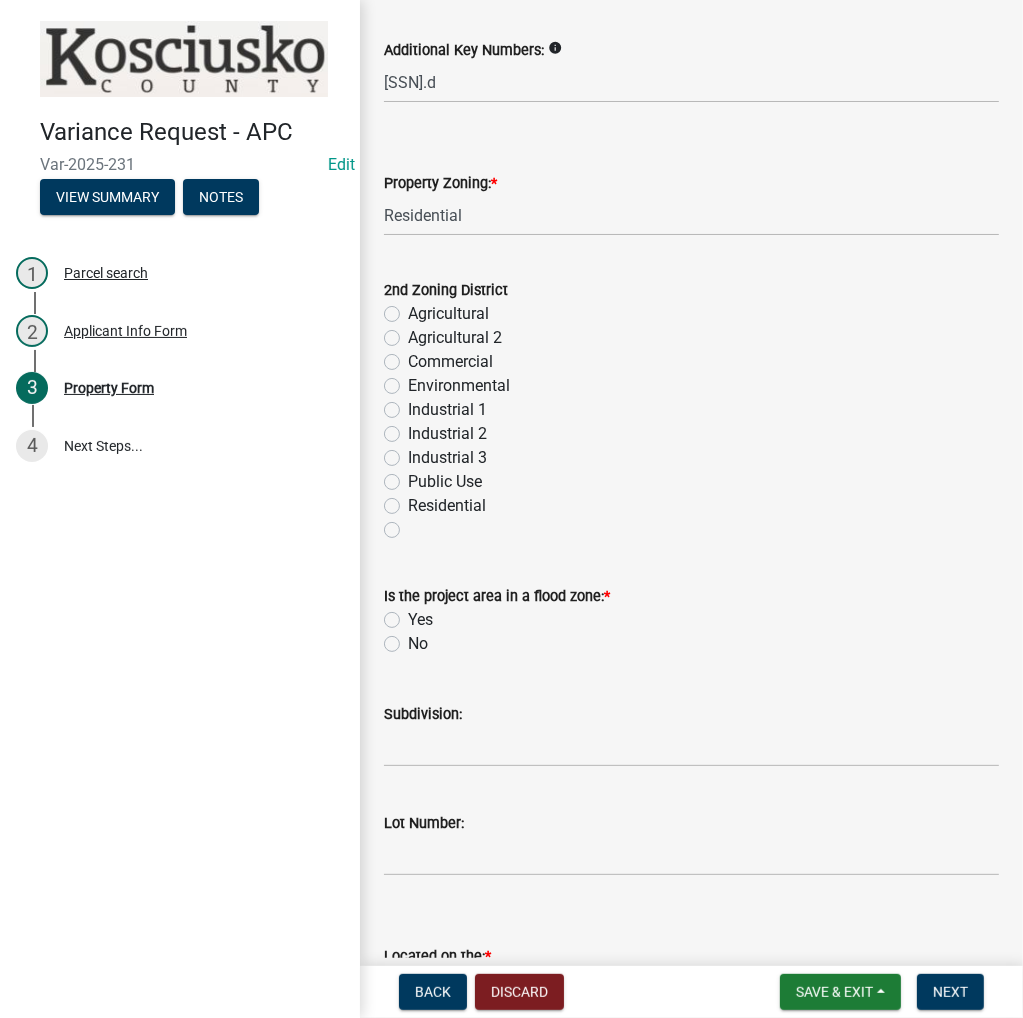 click on "No" 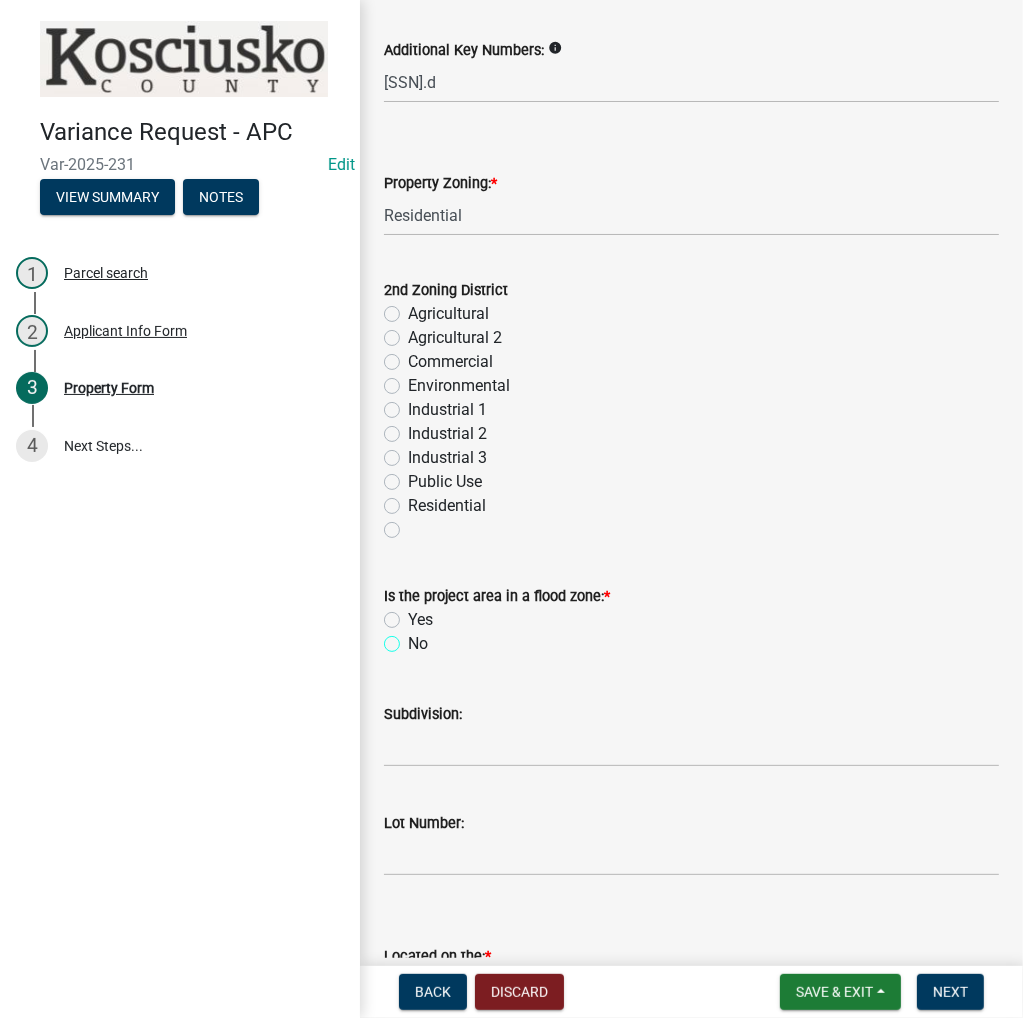 click on "No" at bounding box center (414, 638) 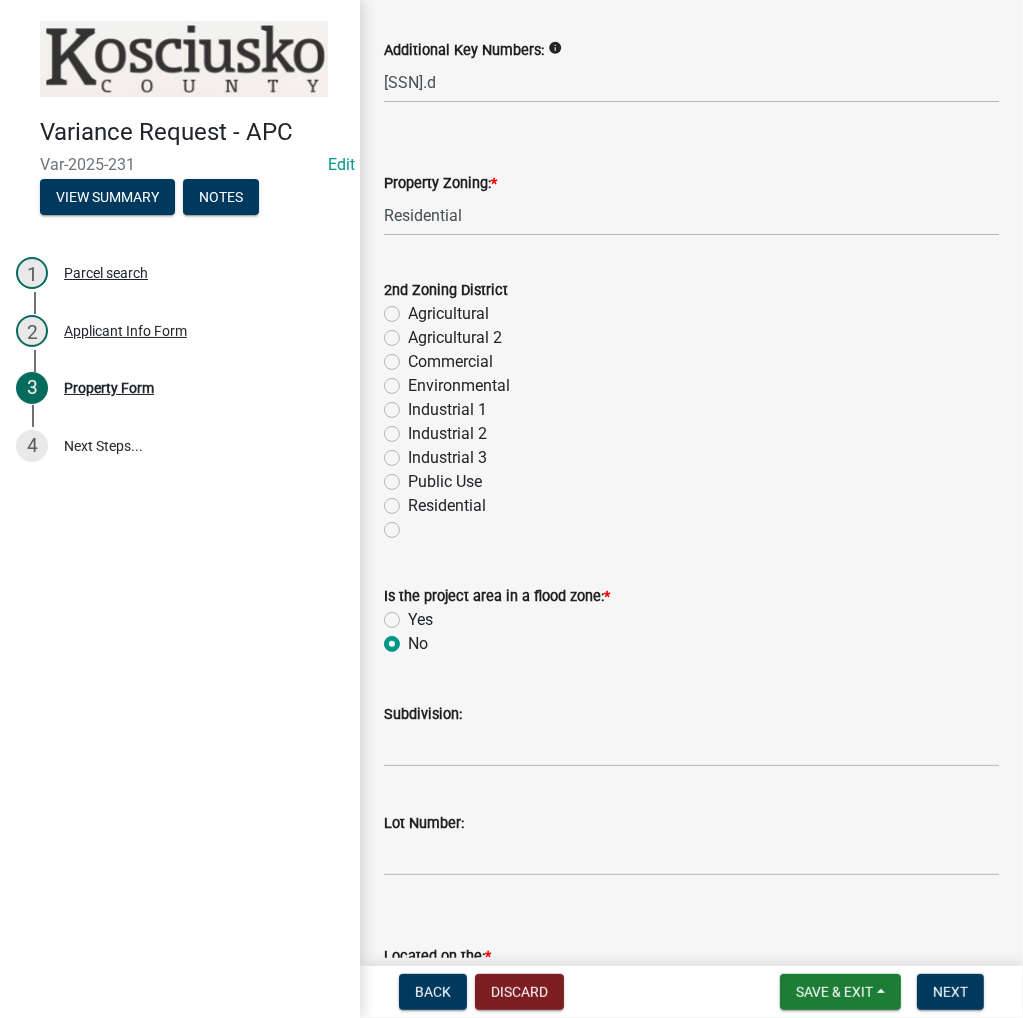 radio on "true" 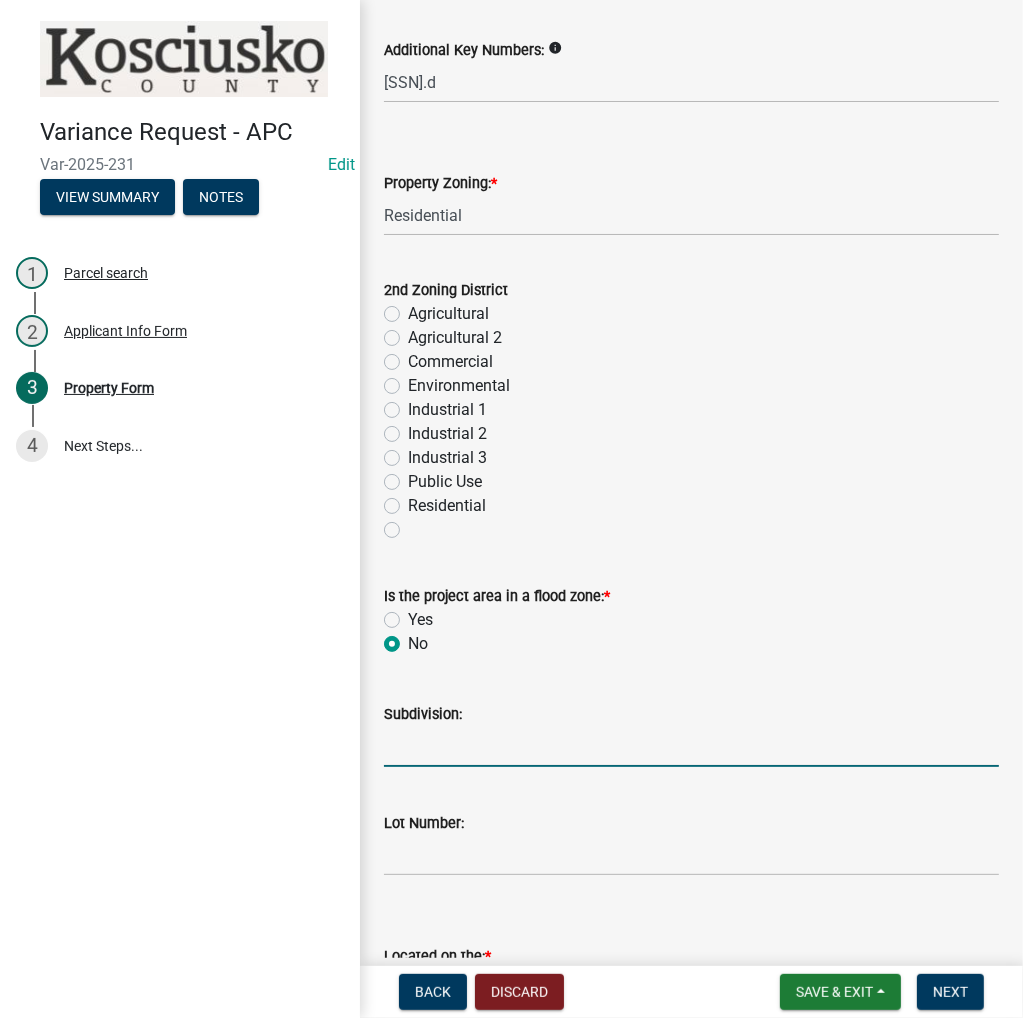 click on "Subdivision:" at bounding box center [691, 746] 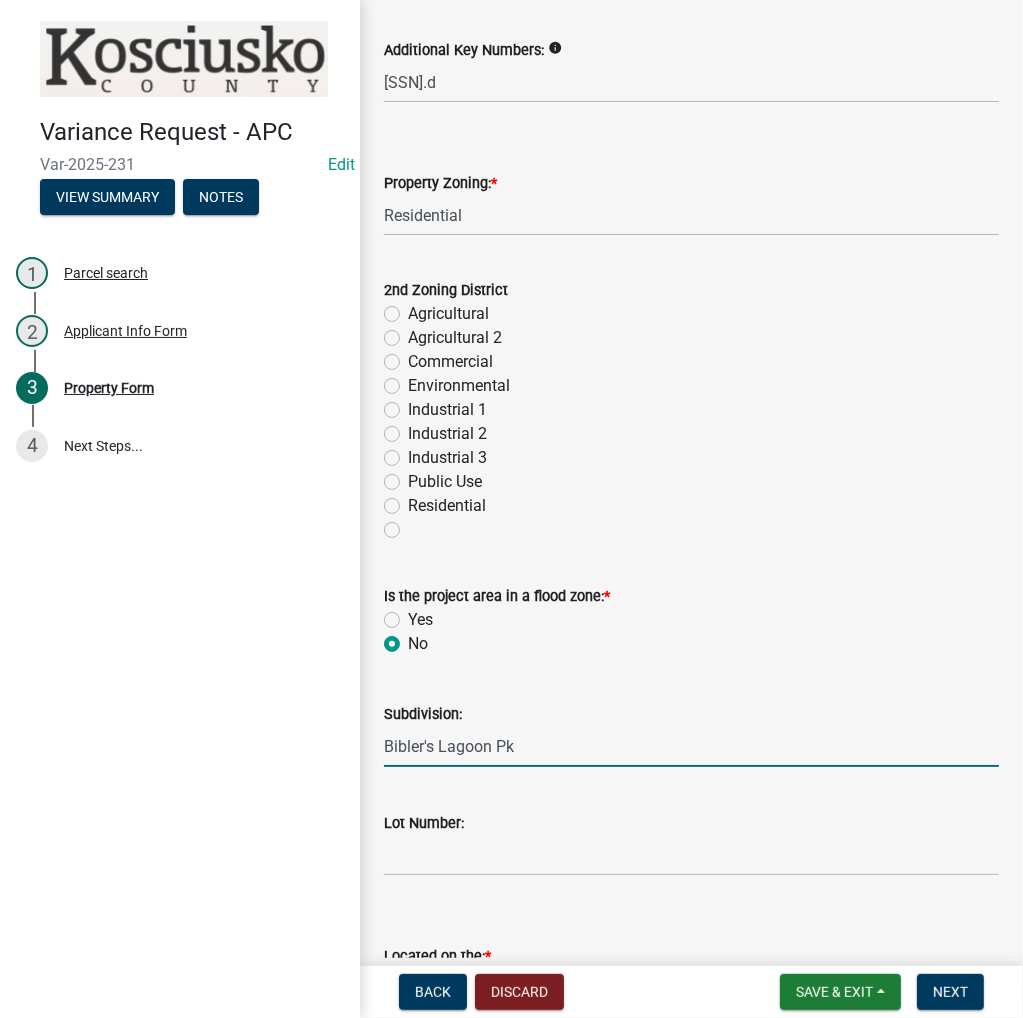 type on "Bibler's Lagoon Pk" 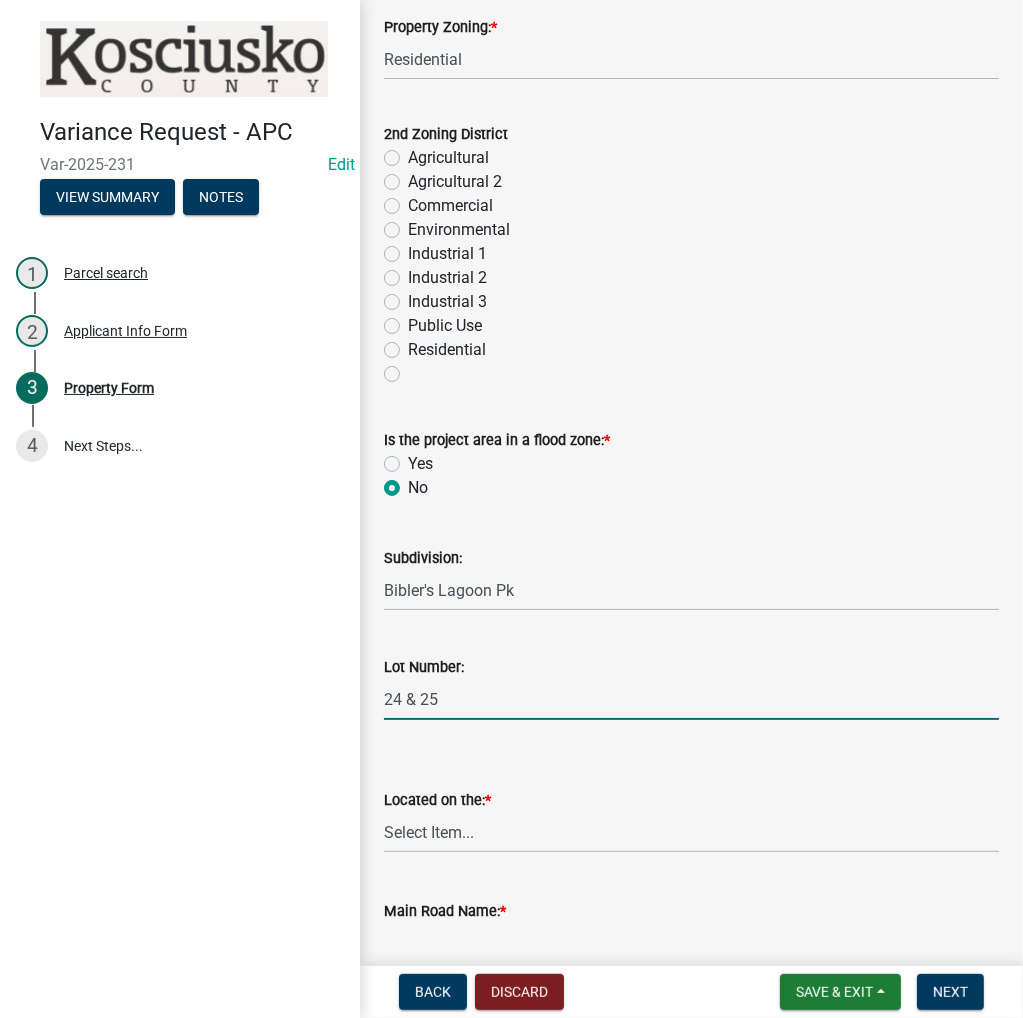 scroll, scrollTop: 1000, scrollLeft: 0, axis: vertical 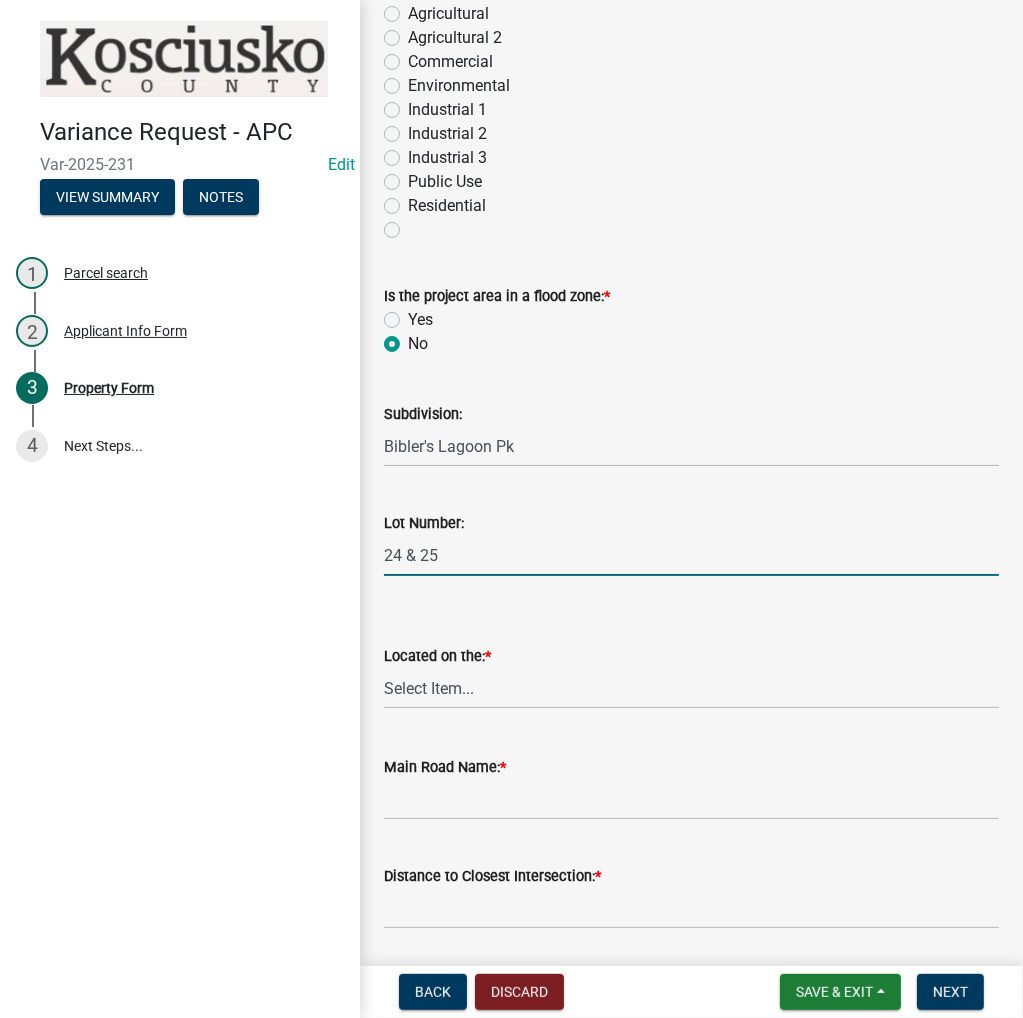 type on "24 & 25" 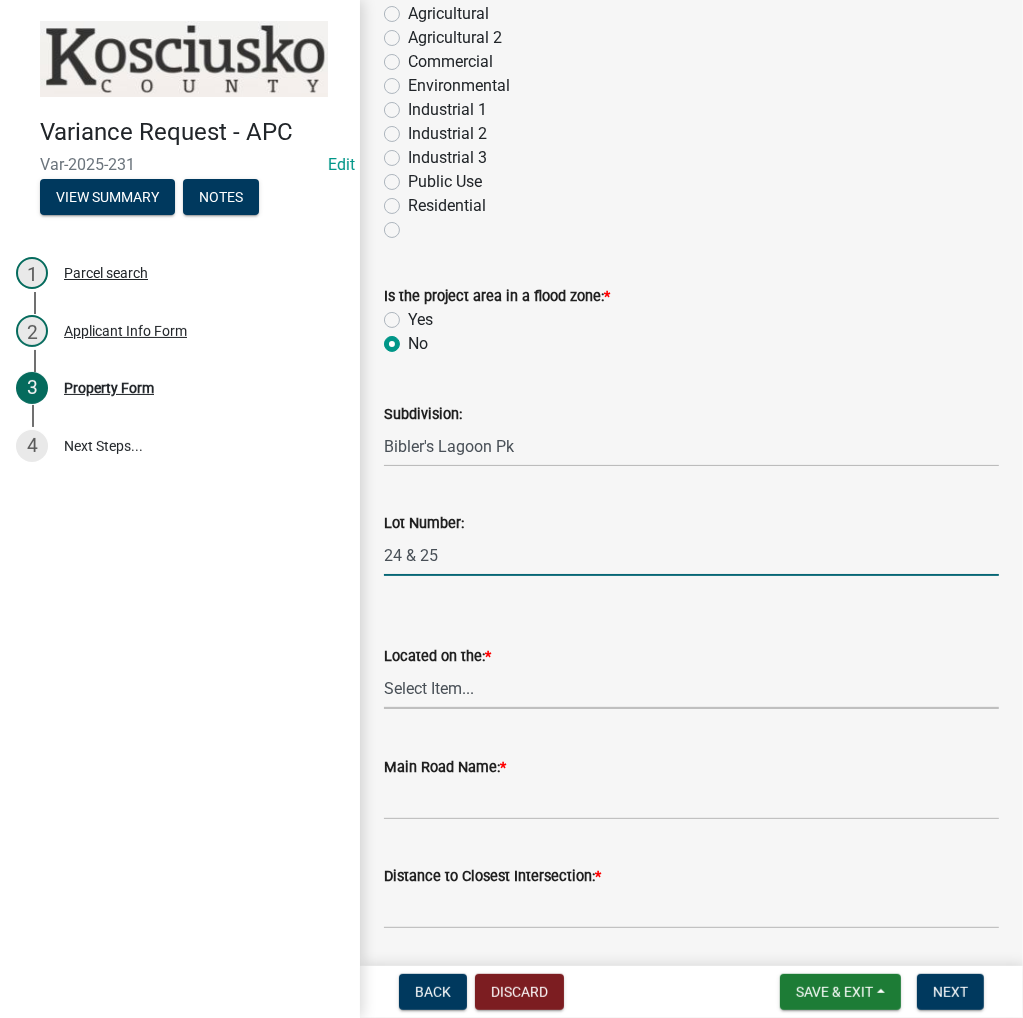 click on "Select Item...   North   Northeast   Northwest   South   Southeast   Southwest   West   East" at bounding box center (691, 688) 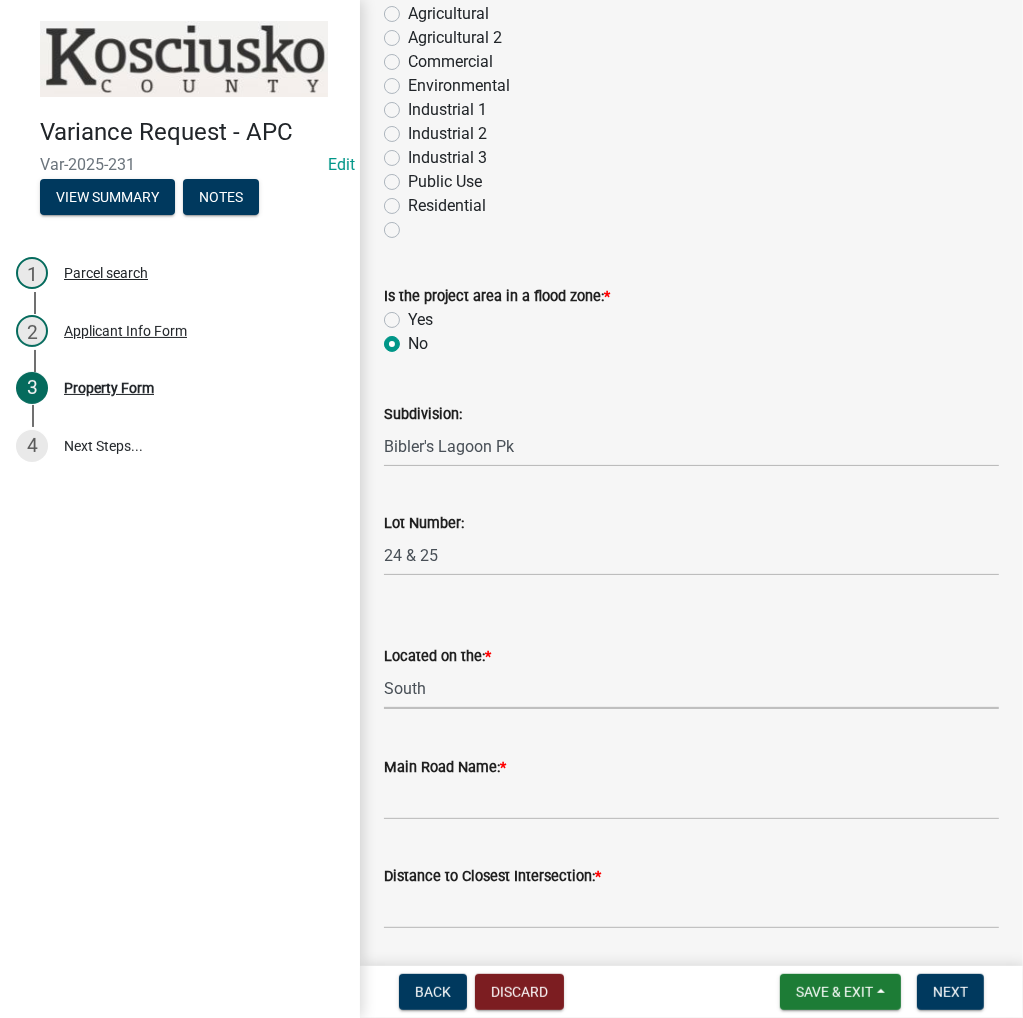 click on "Select Item...   North   Northeast   Northwest   South   Southeast   Southwest   West   East" at bounding box center [691, 688] 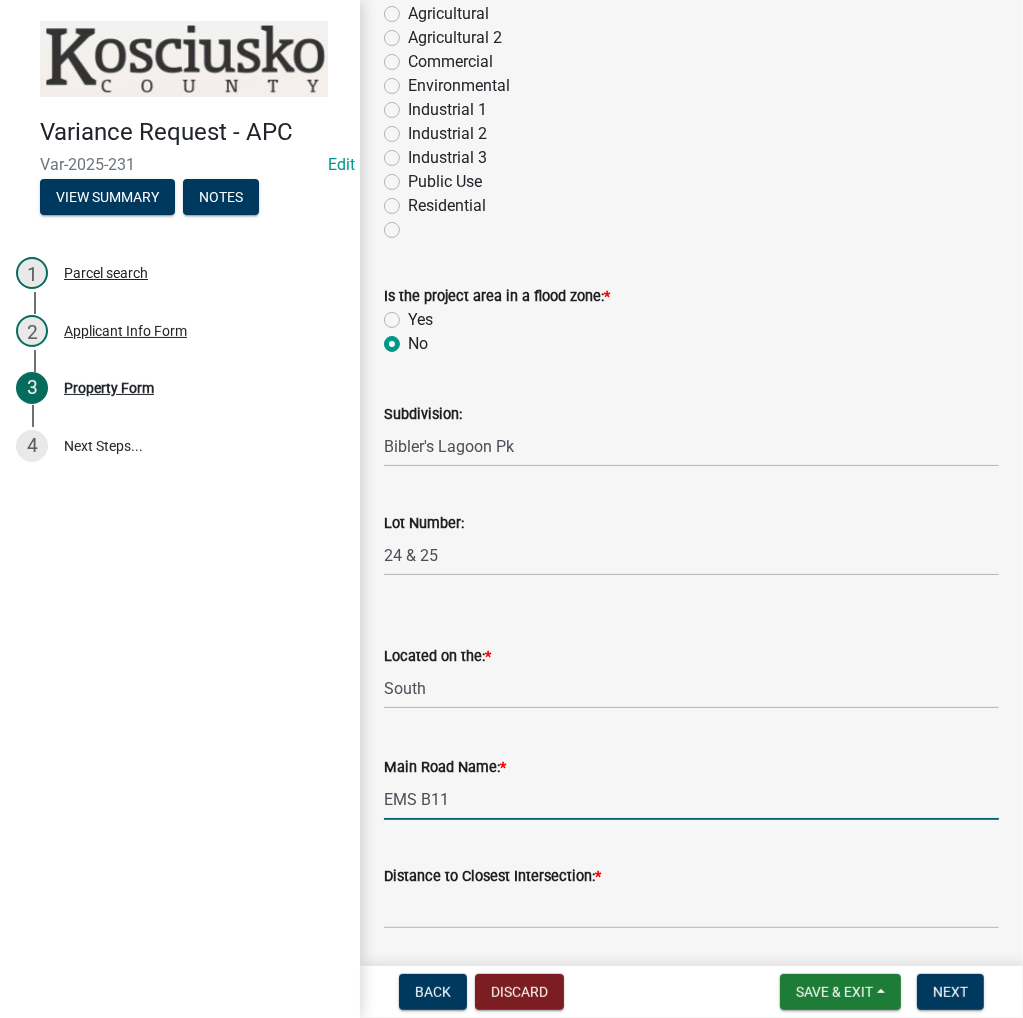 type on "EMS B11" 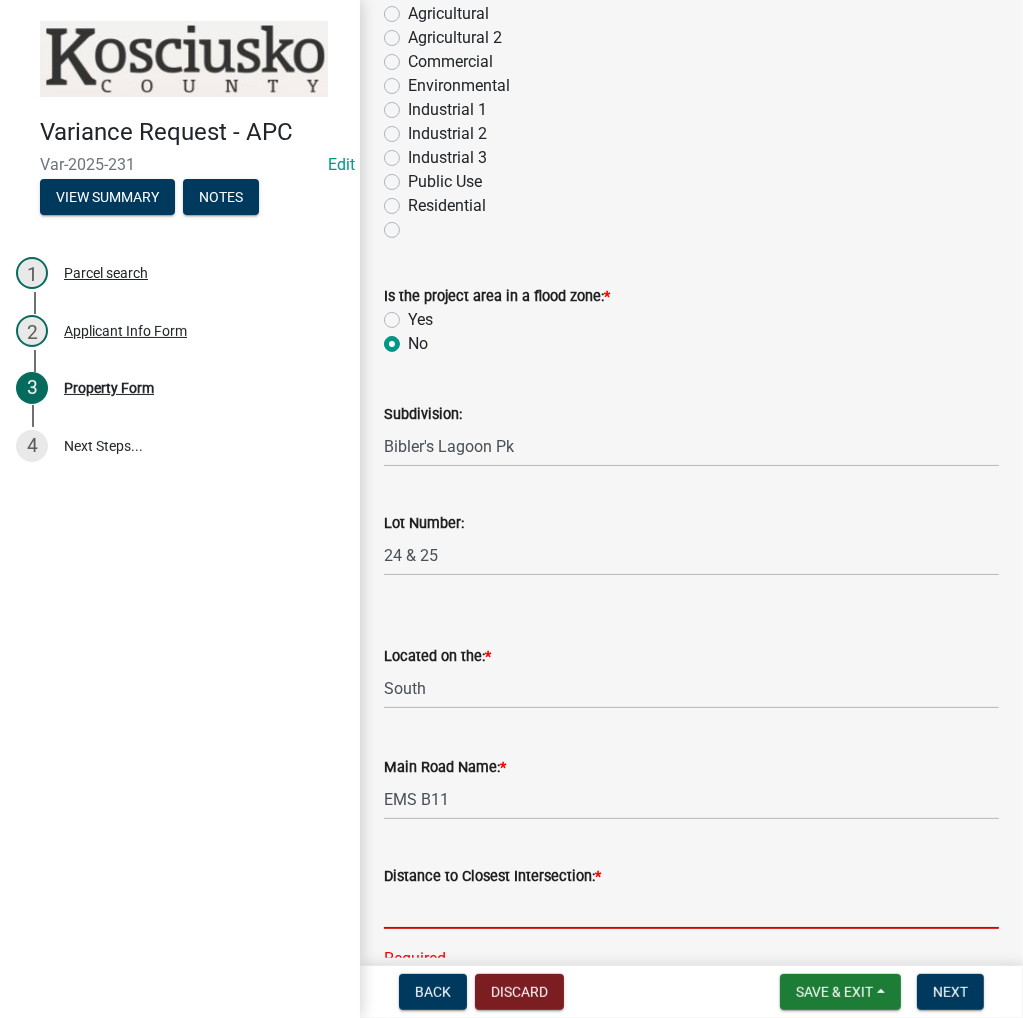 click 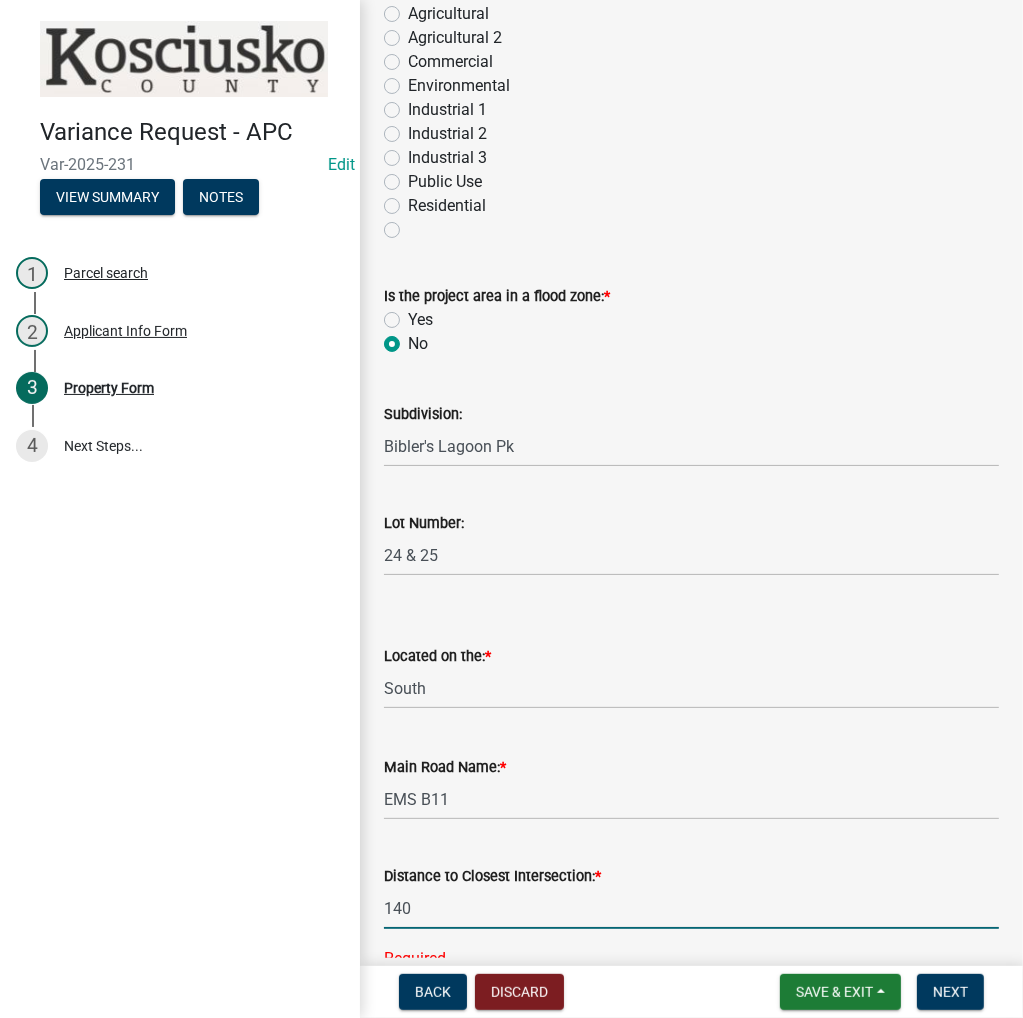 type on "140" 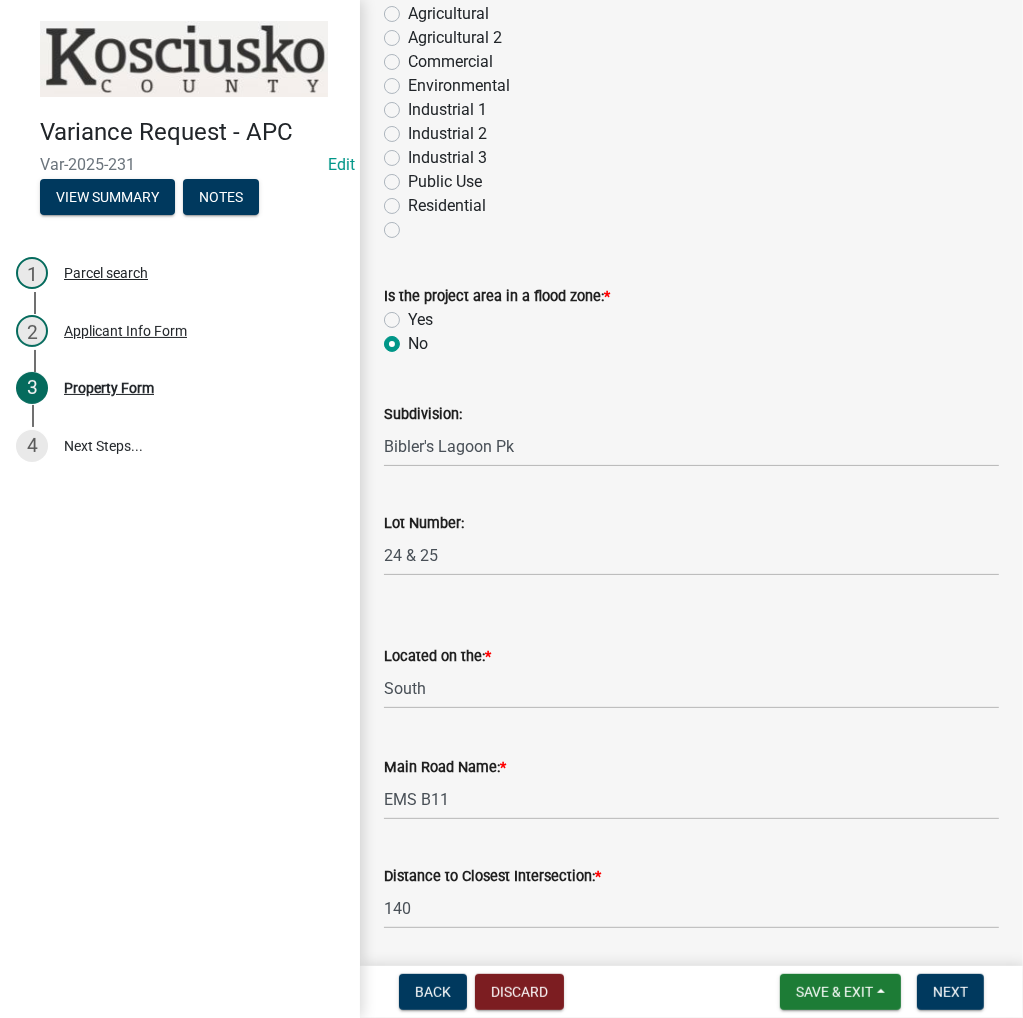 scroll, scrollTop: 1434, scrollLeft: 0, axis: vertical 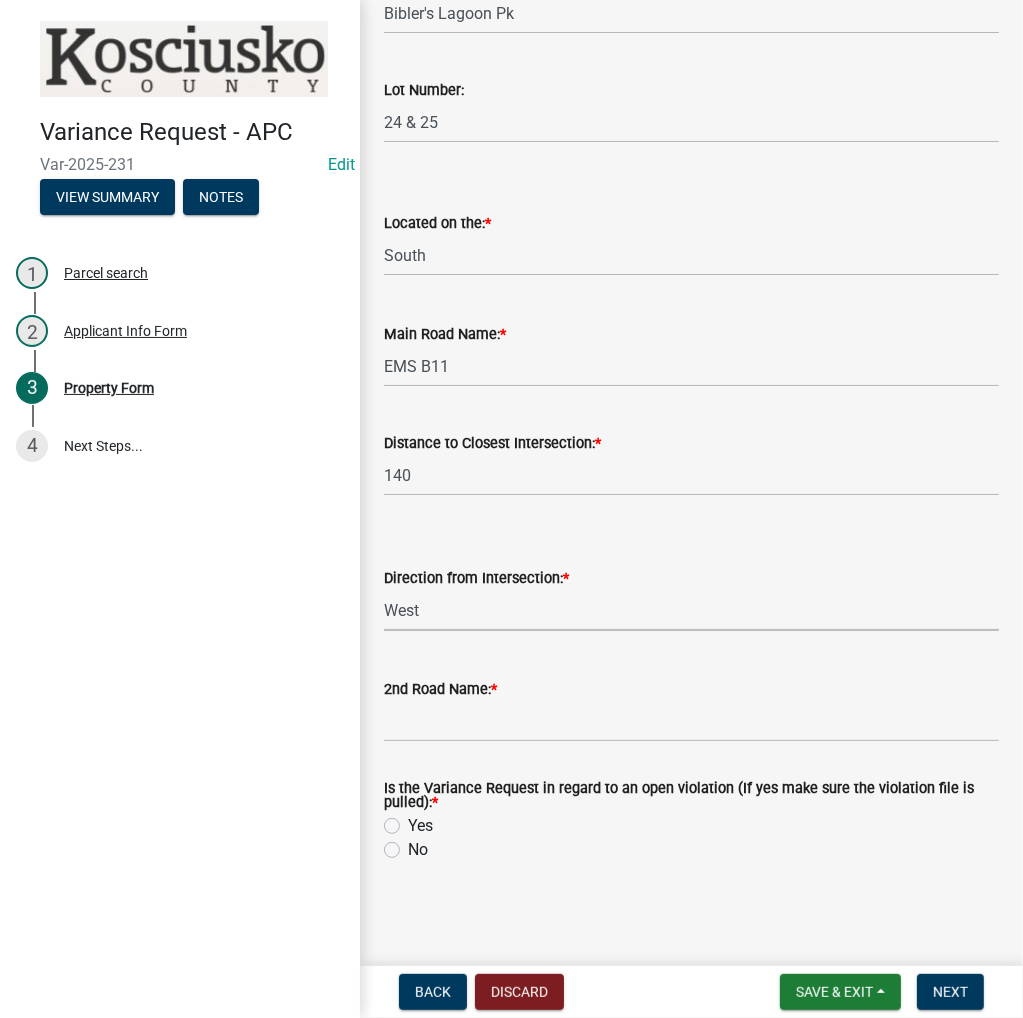 select on "b983368b-bd6c-49f0-a245-937c986c7d91" 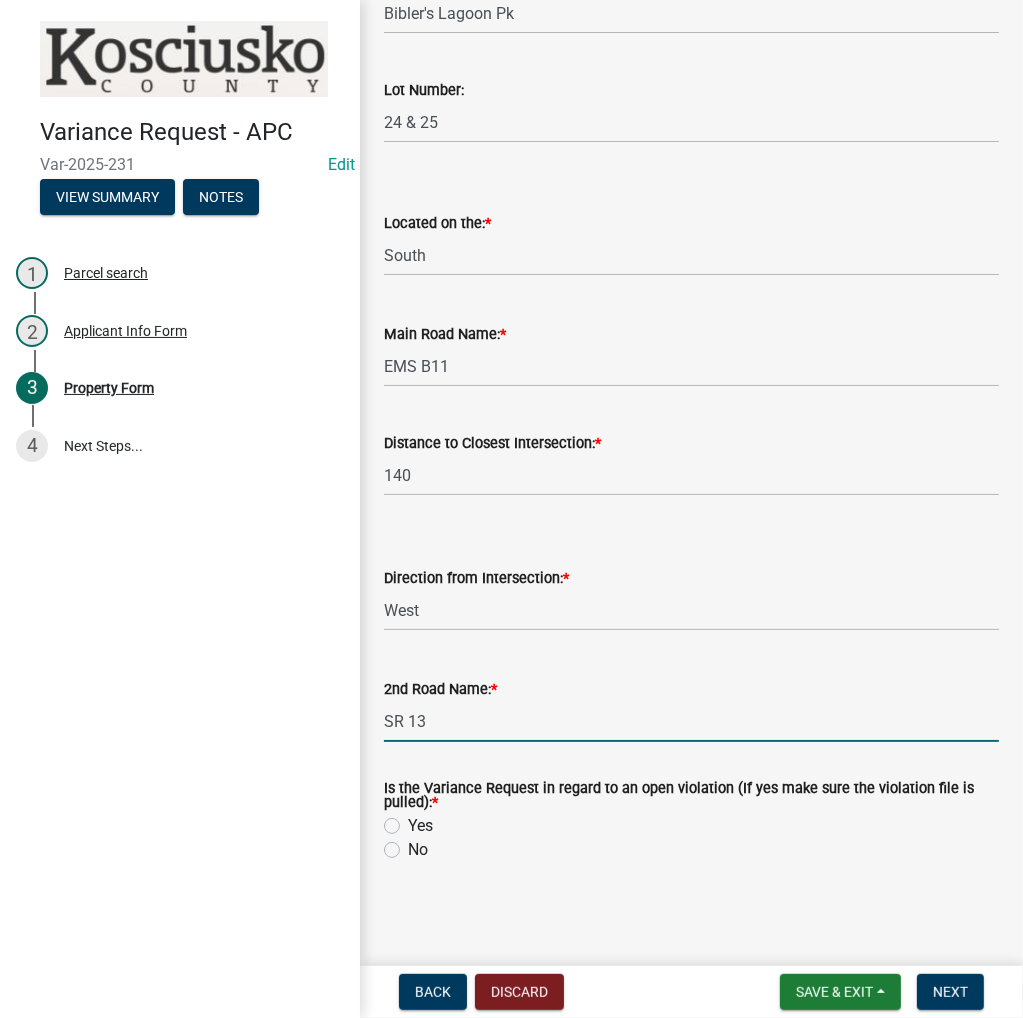 type on "SR 13" 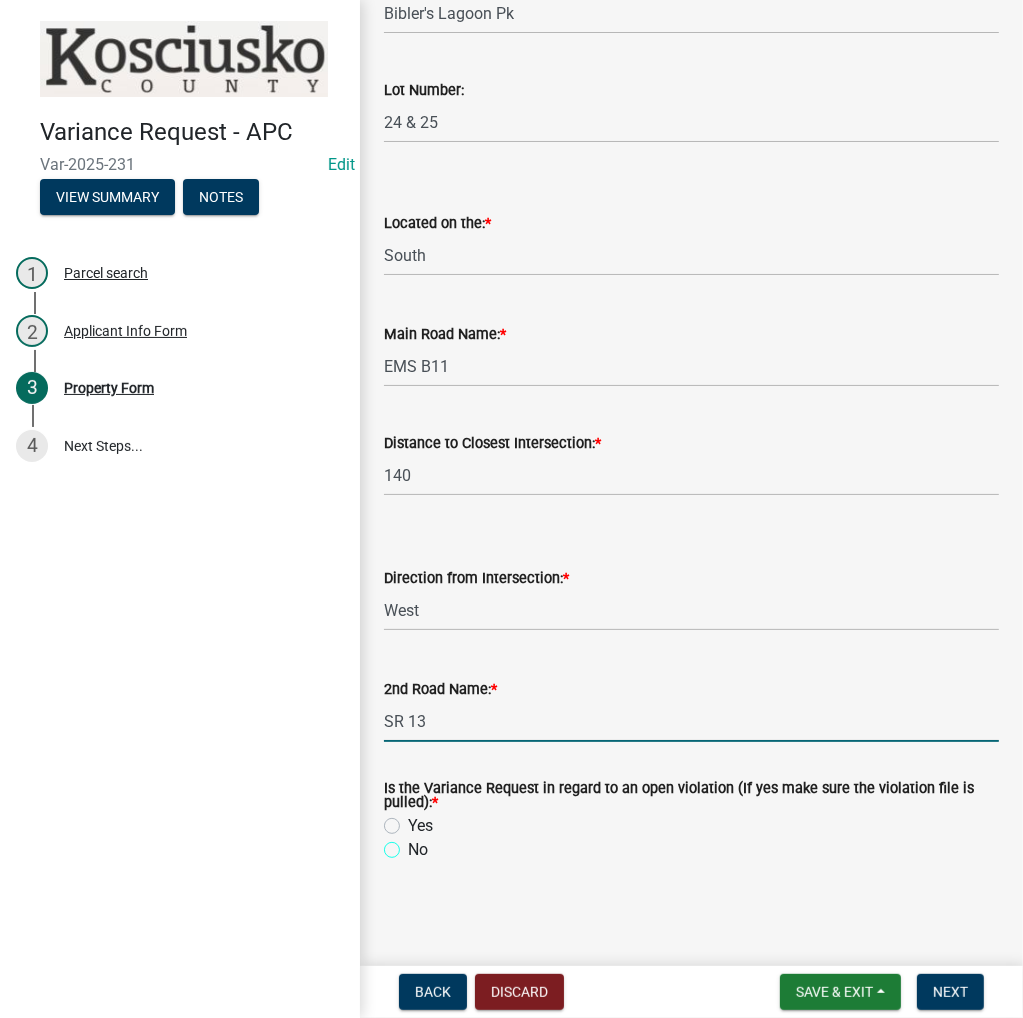 click on "No" at bounding box center (414, 844) 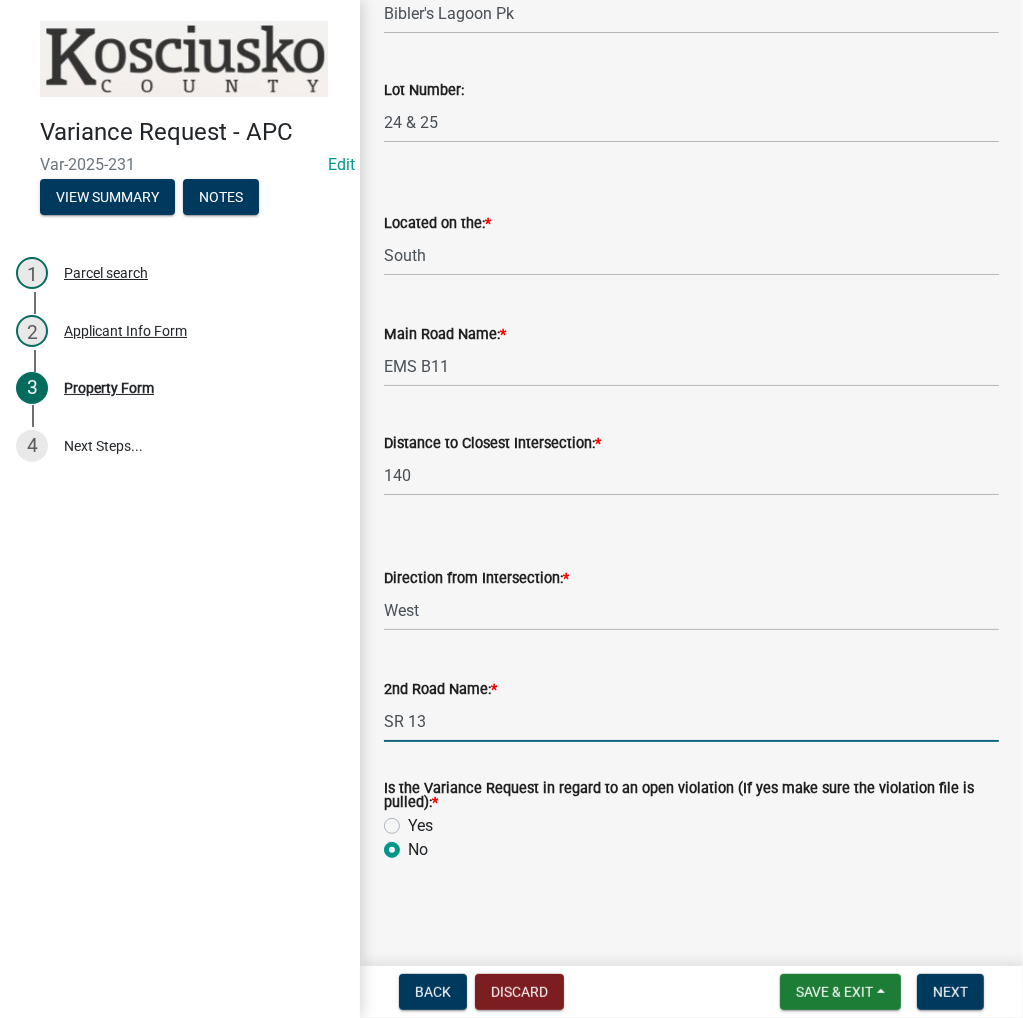 radio on "true" 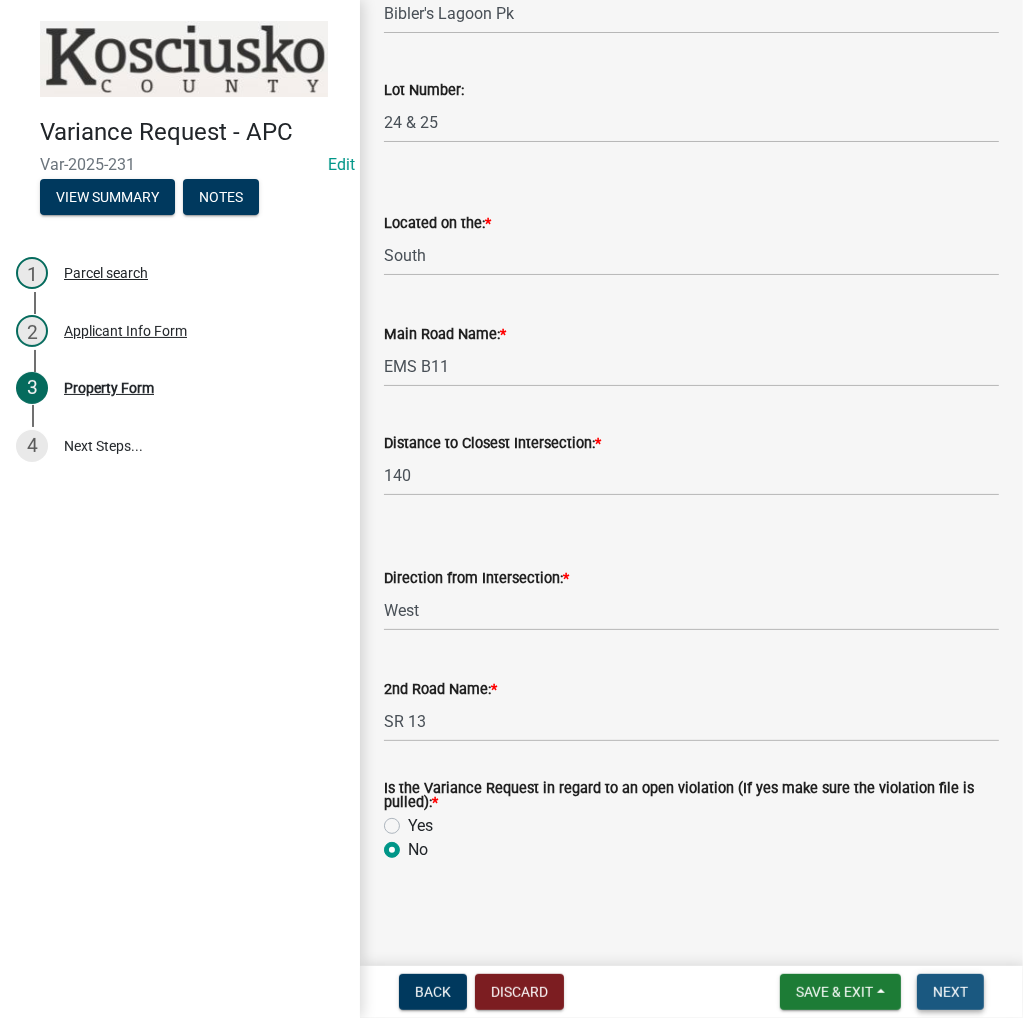 click on "Next" at bounding box center (950, 992) 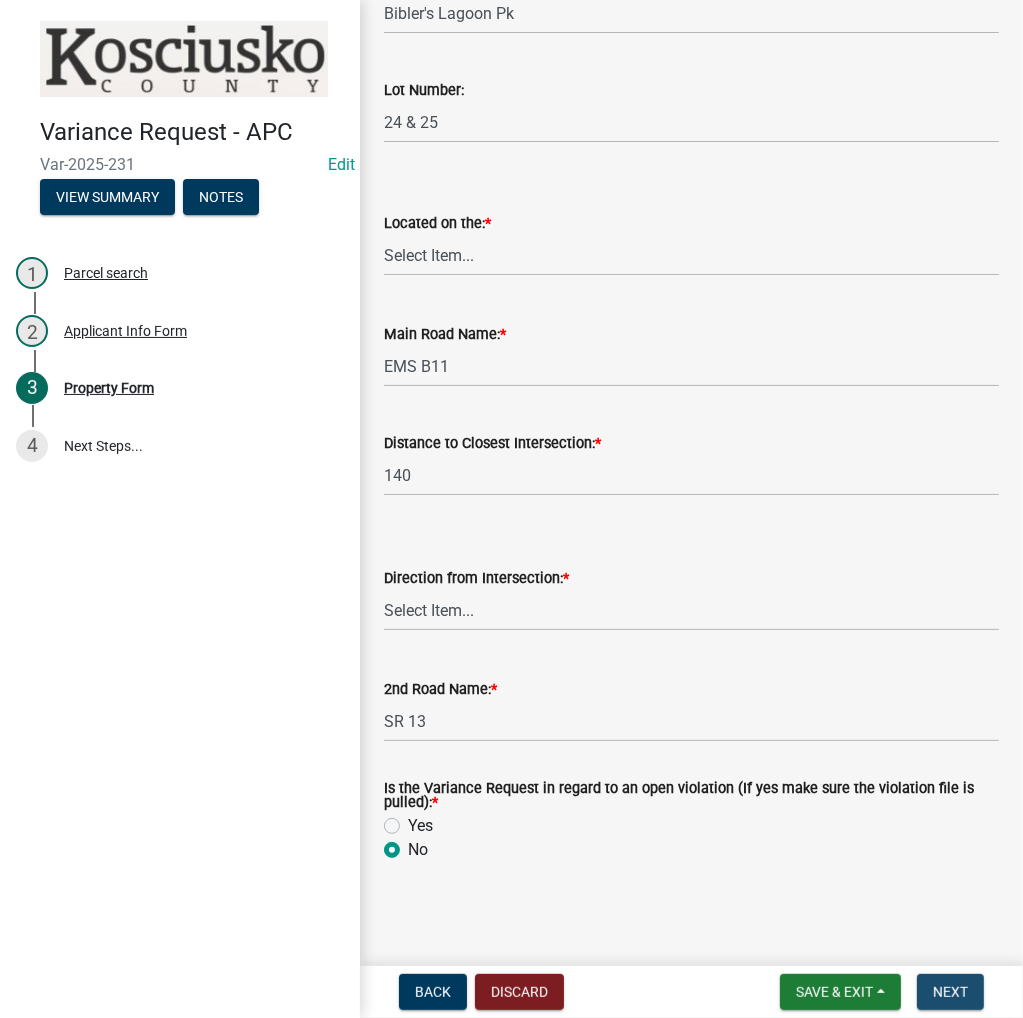 scroll, scrollTop: 0, scrollLeft: 0, axis: both 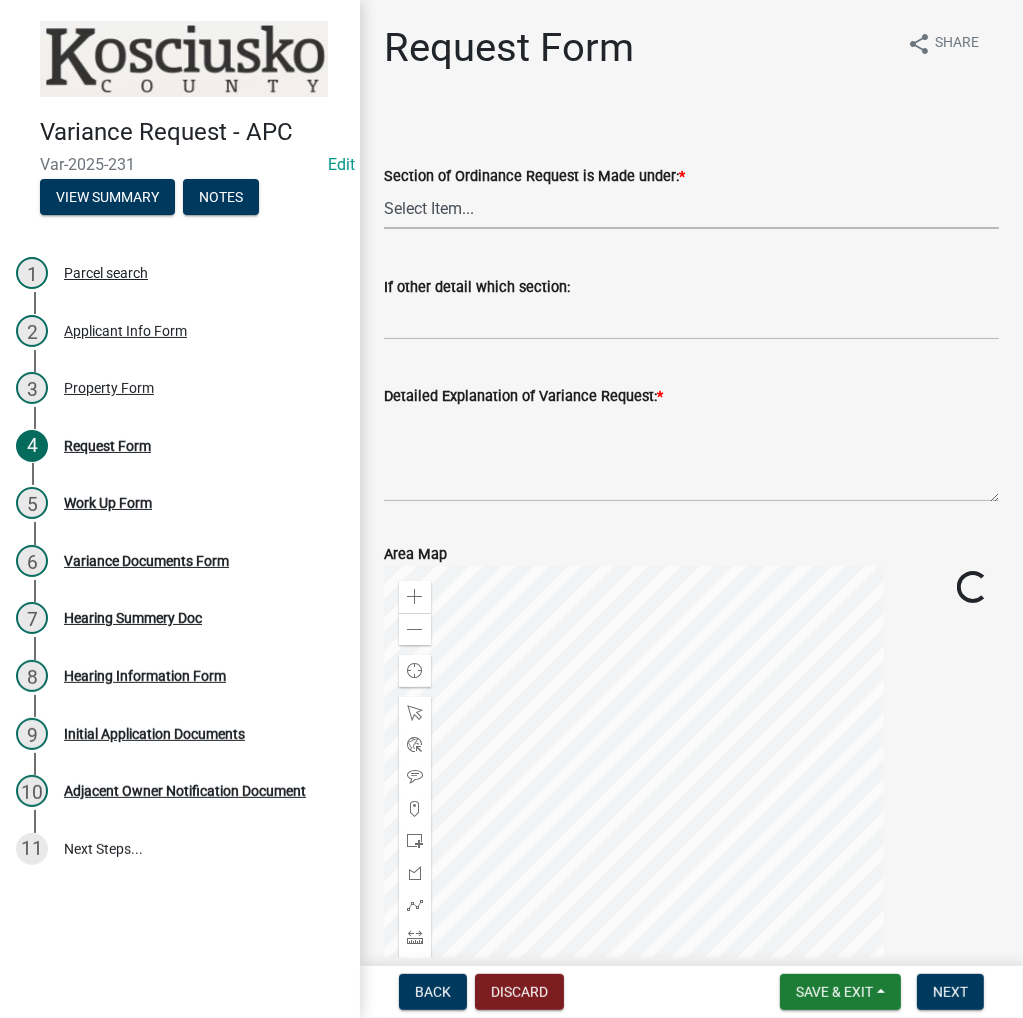 click on "Select Item...   2.10 I1 Criteria   2.11 I2 Criteria   I3 Criteria   2.15 Lot and Yard Requirements   3.2 Principal Uses   3.6 Temporary Uses   3.11.7 Residential Fences   3.11.11 Lake Access Development   3.14 Height Regulations   3.16 Off Street Parking   3.19 Signs   3.25 Communication Towers   3.28 Pond   Other" at bounding box center (691, 208) 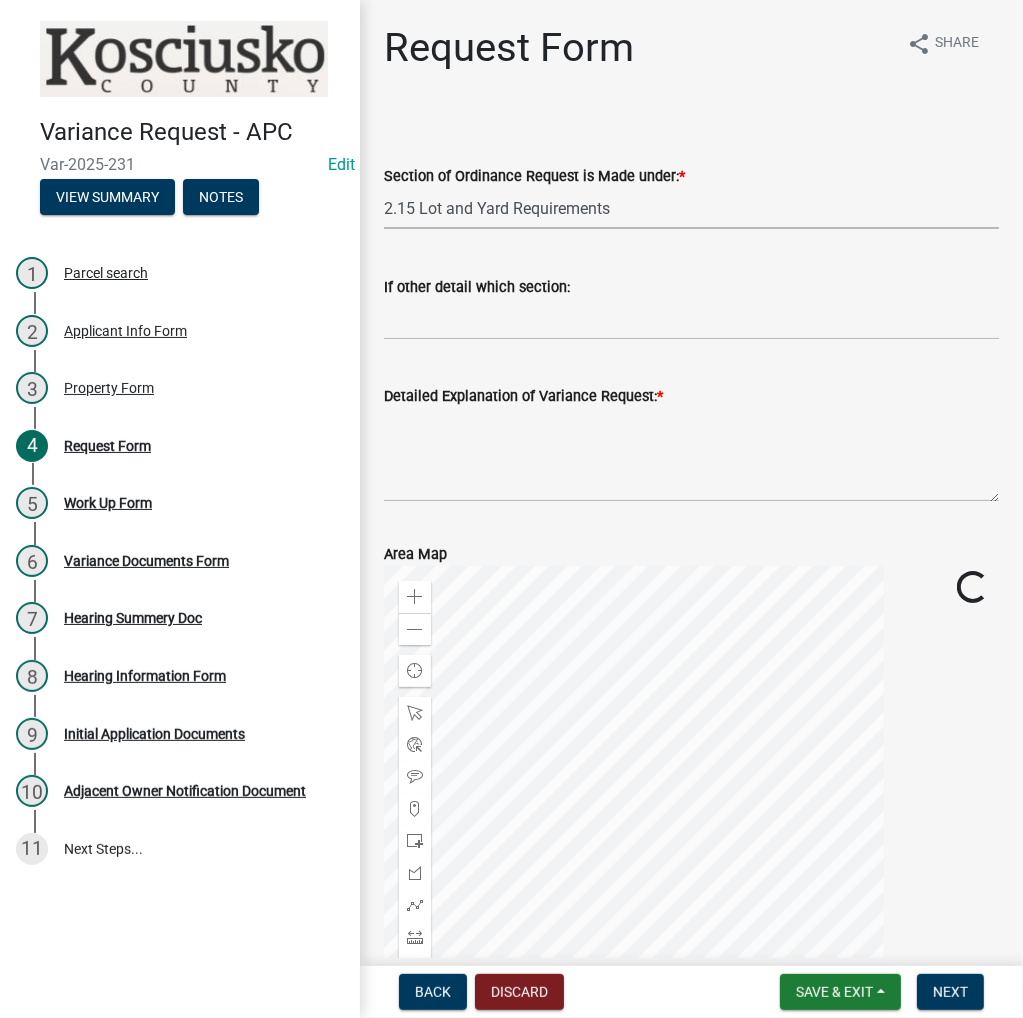 click on "Select Item...   2.10 I1 Criteria   2.11 I2 Criteria   I3 Criteria   2.15 Lot and Yard Requirements   3.2 Principal Uses   3.6 Temporary Uses   3.11.7 Residential Fences   3.11.11 Lake Access Development   3.14 Height Regulations   3.16 Off Street Parking   3.19 Signs   3.25 Communication Towers   3.28 Pond   Other" at bounding box center [691, 208] 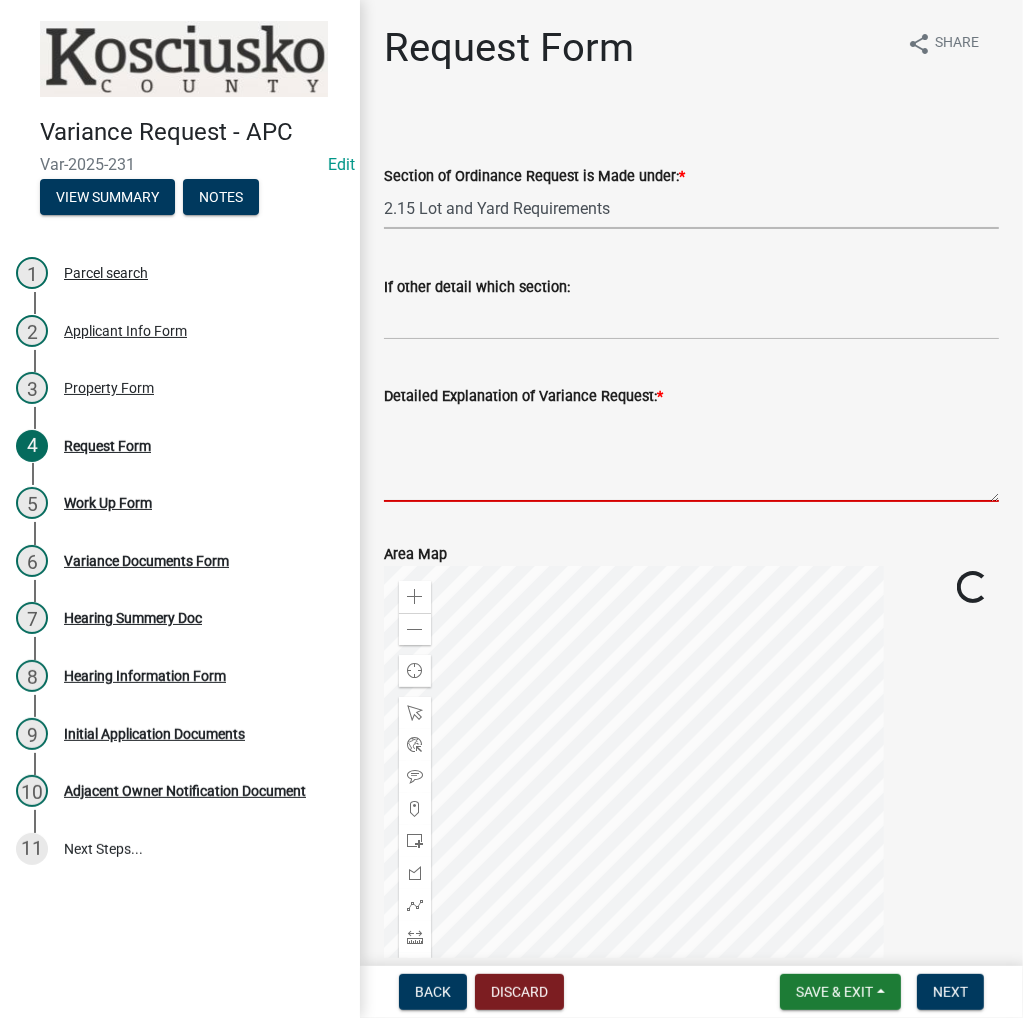 click on "Detailed Explanation of Variance Request:  *" at bounding box center (691, 455) 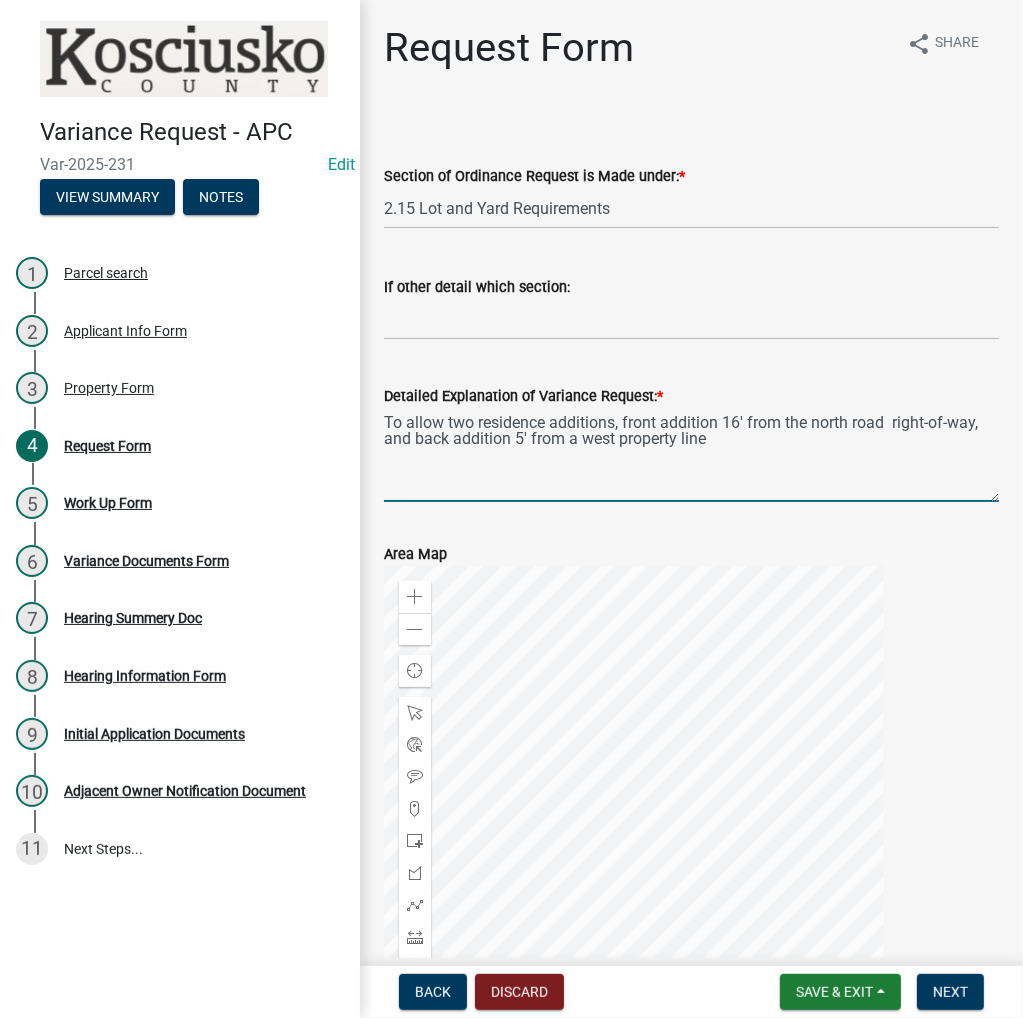 click on "To allow two residence additions, front addition 16' from the north road  right-of-way, and back addition 5' from a west property line" at bounding box center (691, 455) 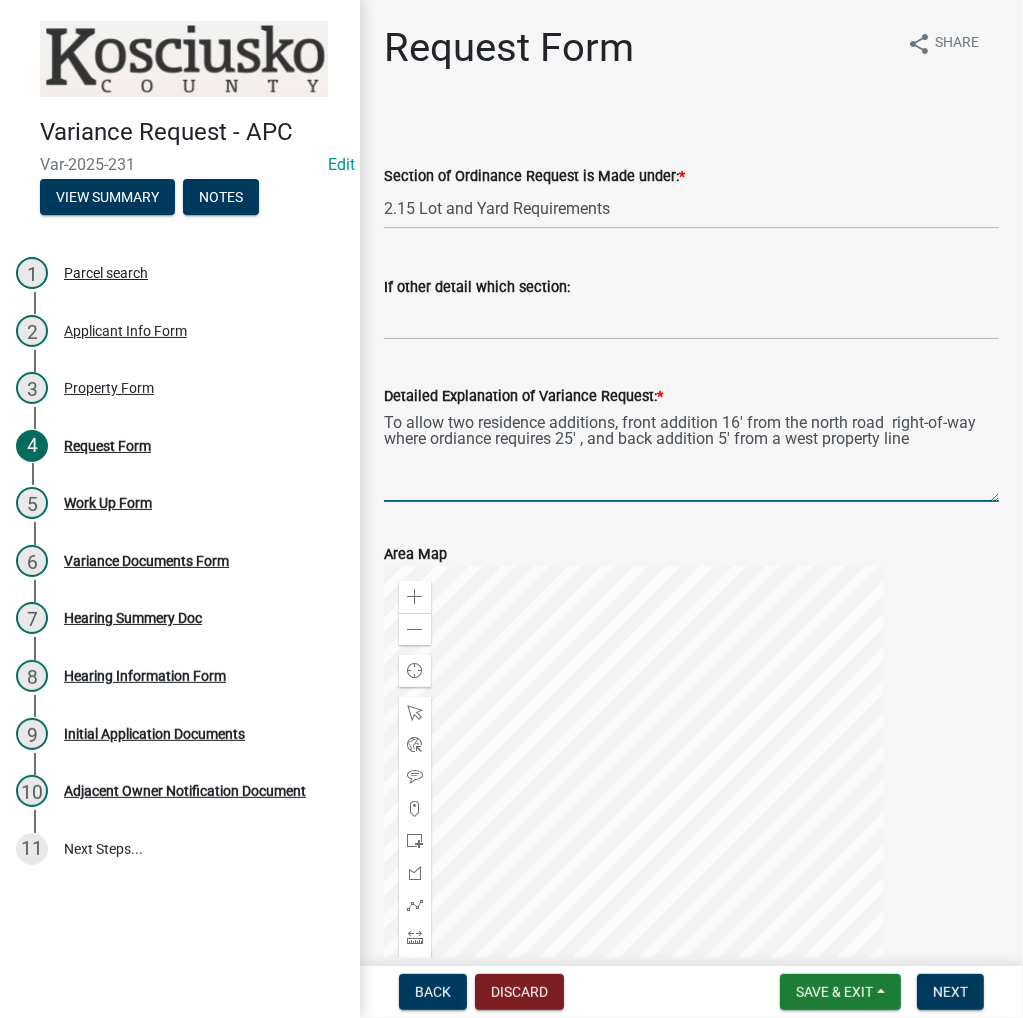 click on "To allow two residence additions, front addition 16' from the north road  right-of-way where ordiance requires 25' , and back addition 5' from a west property line" at bounding box center (691, 455) 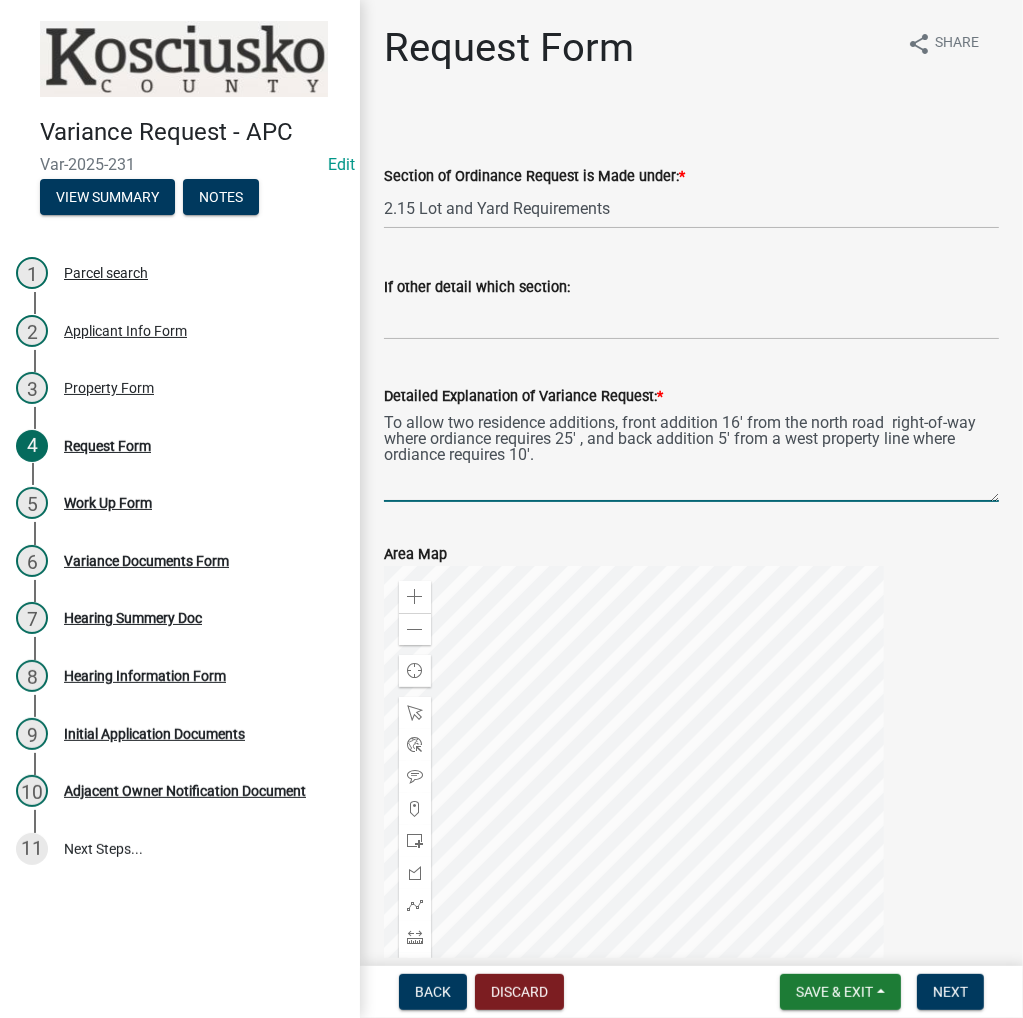 click on "To allow two residence additions, front addition 16' from the north road  right-of-way where ordiance requires 25' , and back addition 5' from a west property line where ordiance requires 10'." at bounding box center [691, 455] 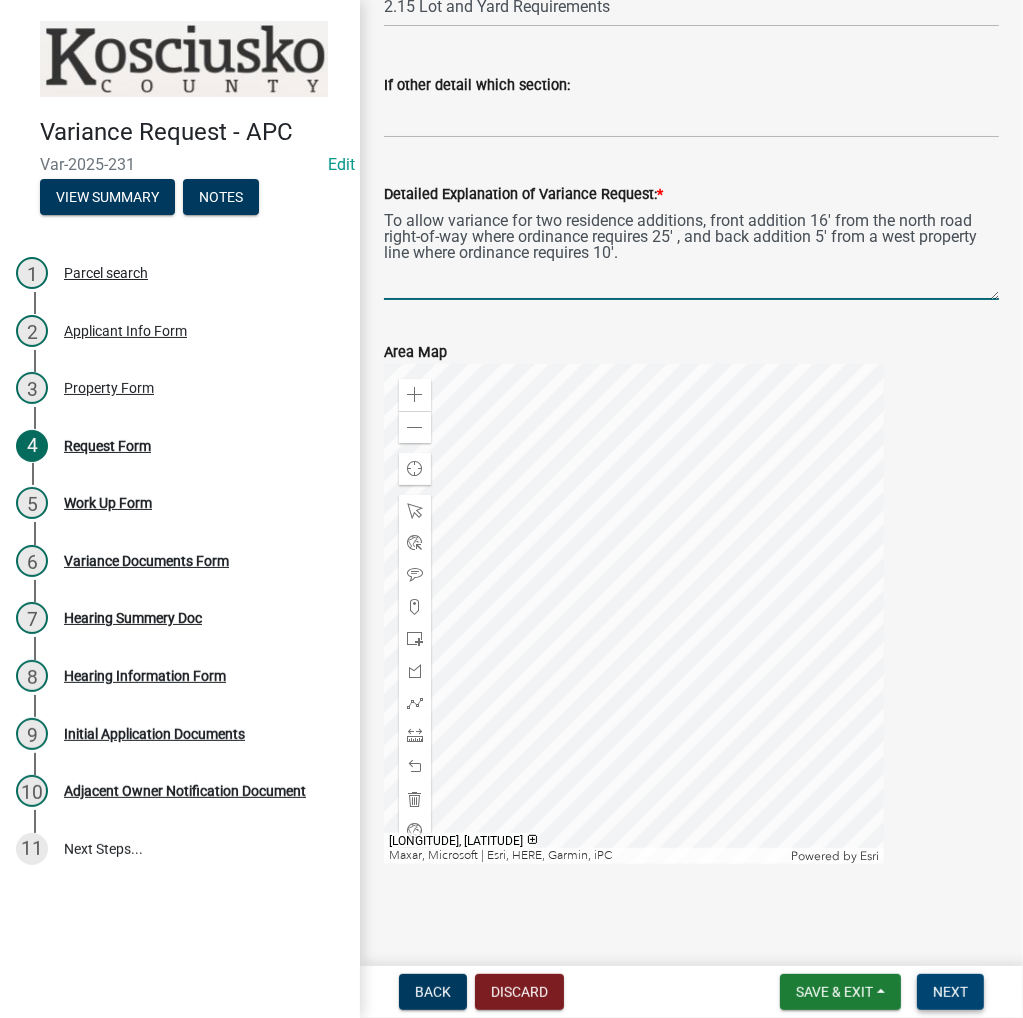 scroll, scrollTop: 204, scrollLeft: 0, axis: vertical 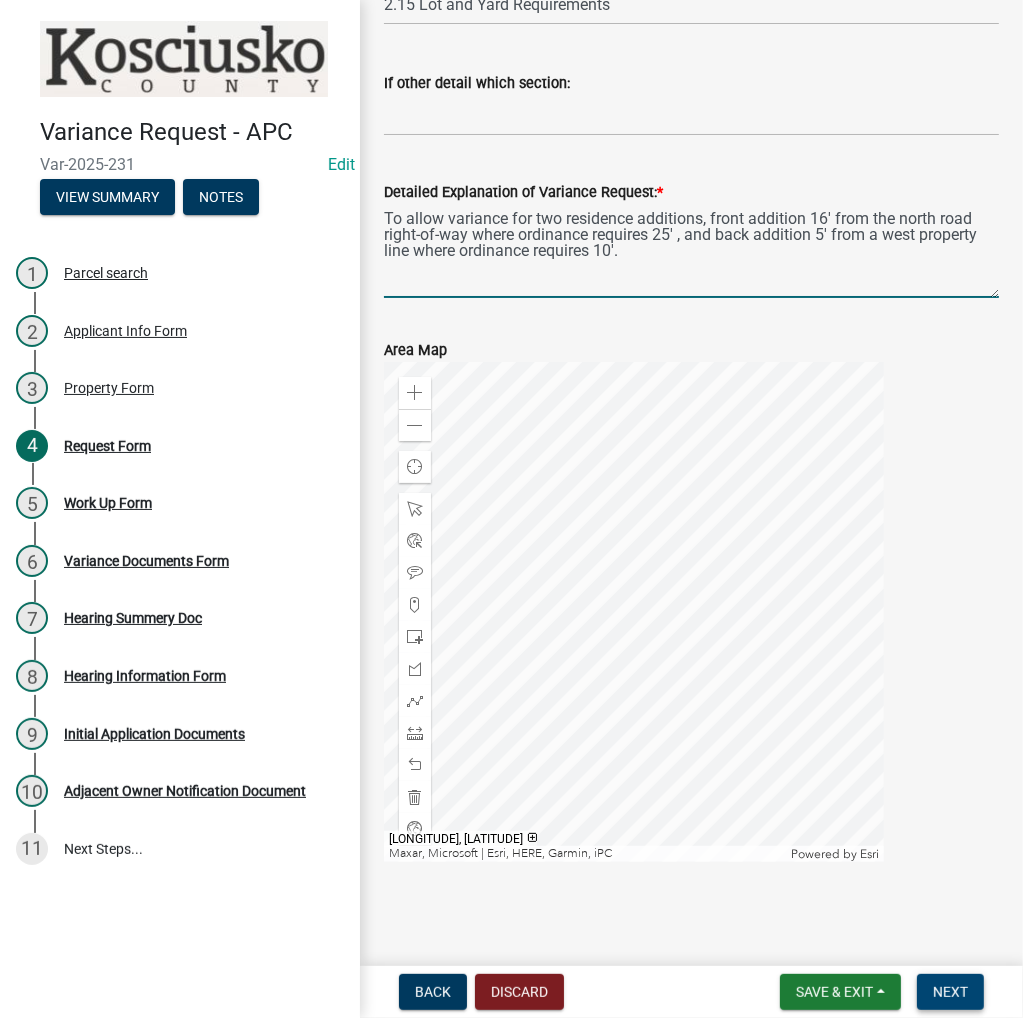 type on "To allow variance for two residence additions, front addition 16' from the north road  right-of-way where ordinance requires 25' , and back addition 5' from a west property line where ordinance requires 10'." 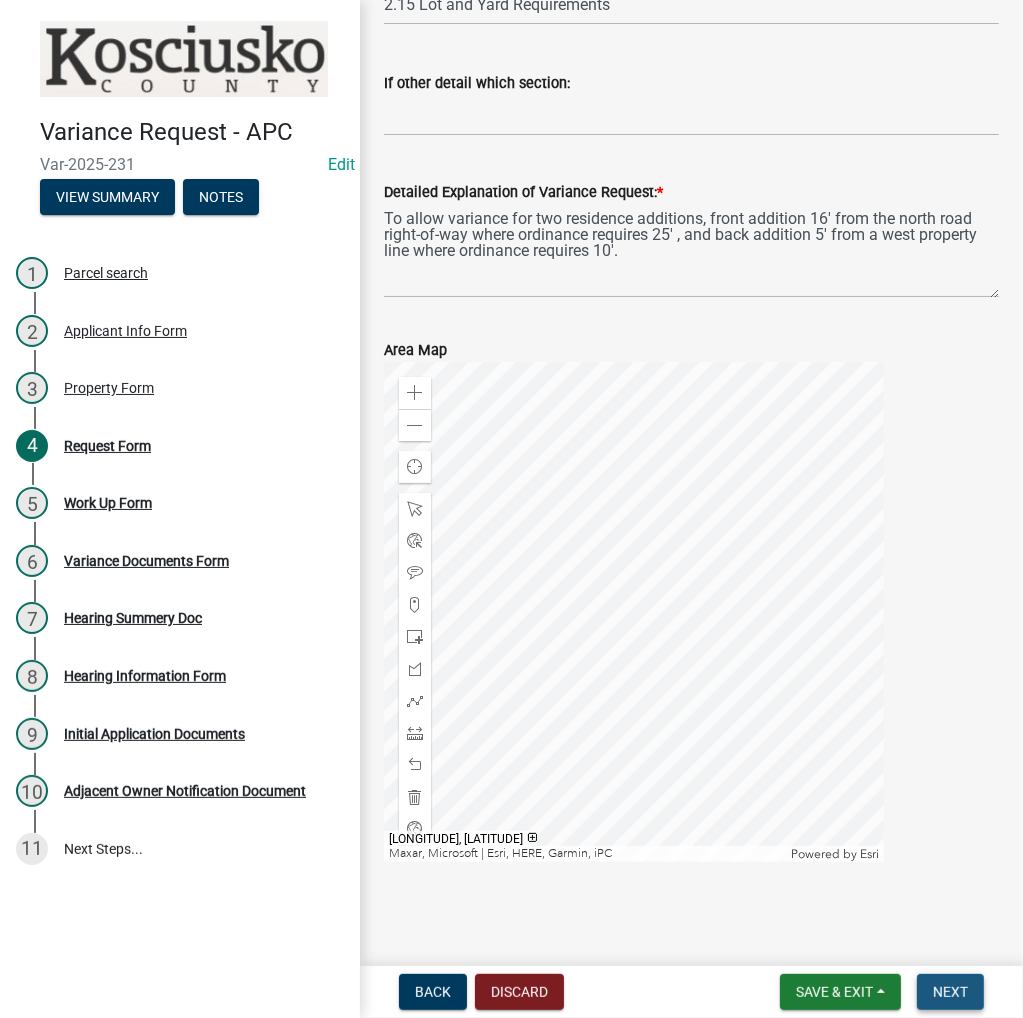 click on "Next" at bounding box center [950, 992] 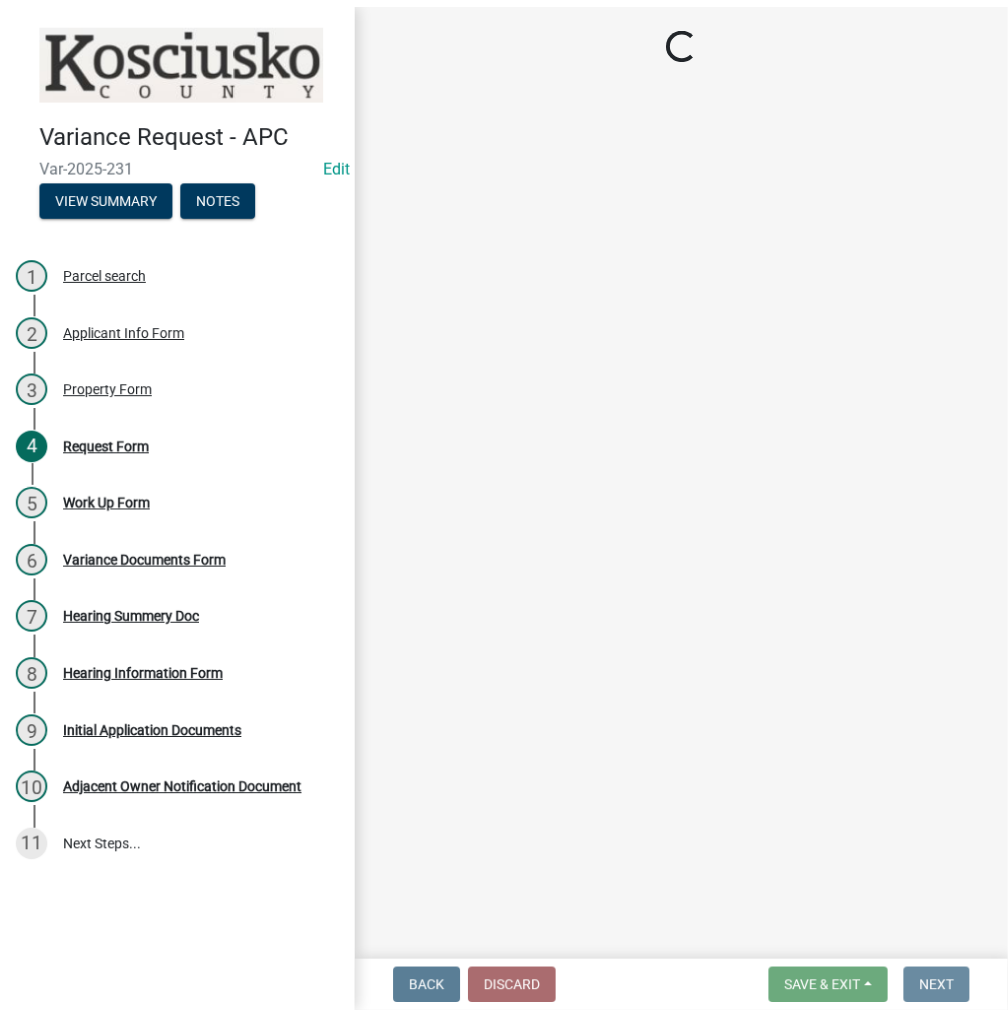 scroll, scrollTop: 0, scrollLeft: 0, axis: both 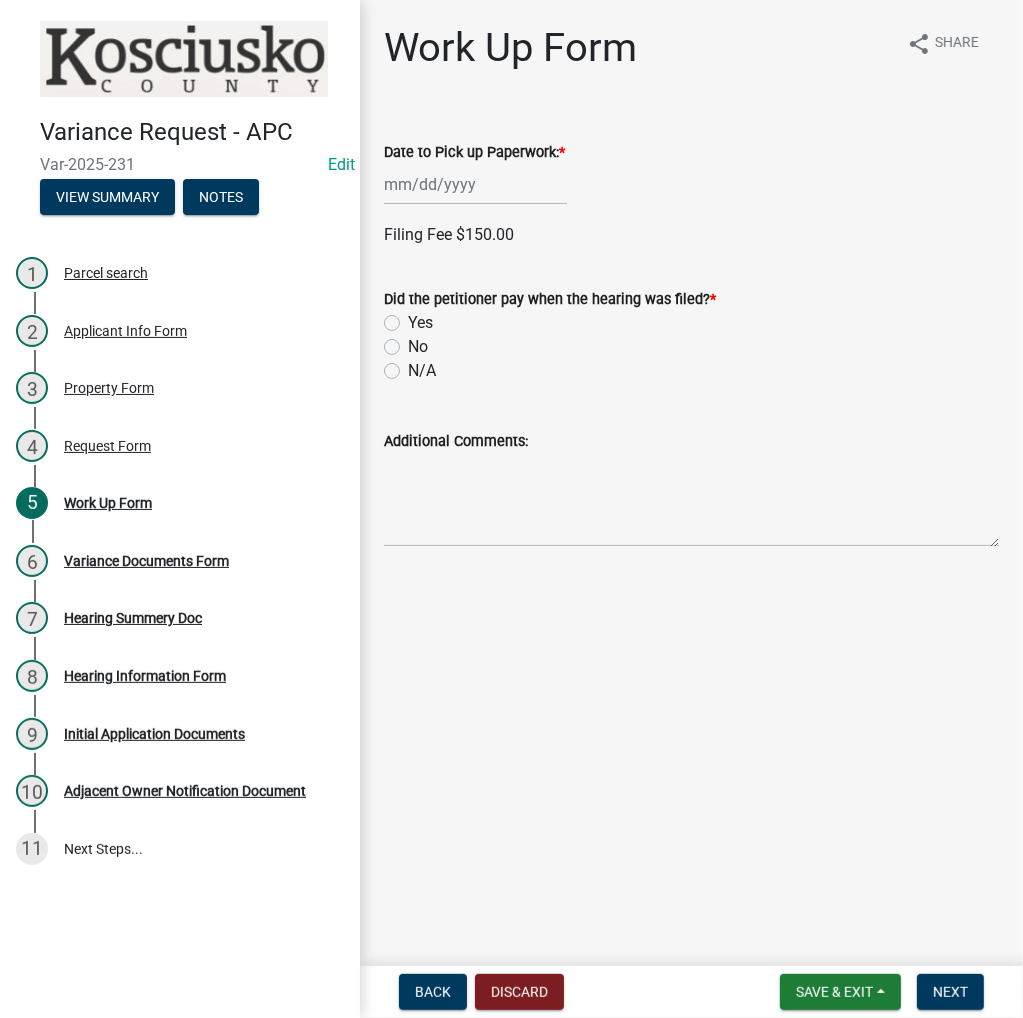 click on "No" 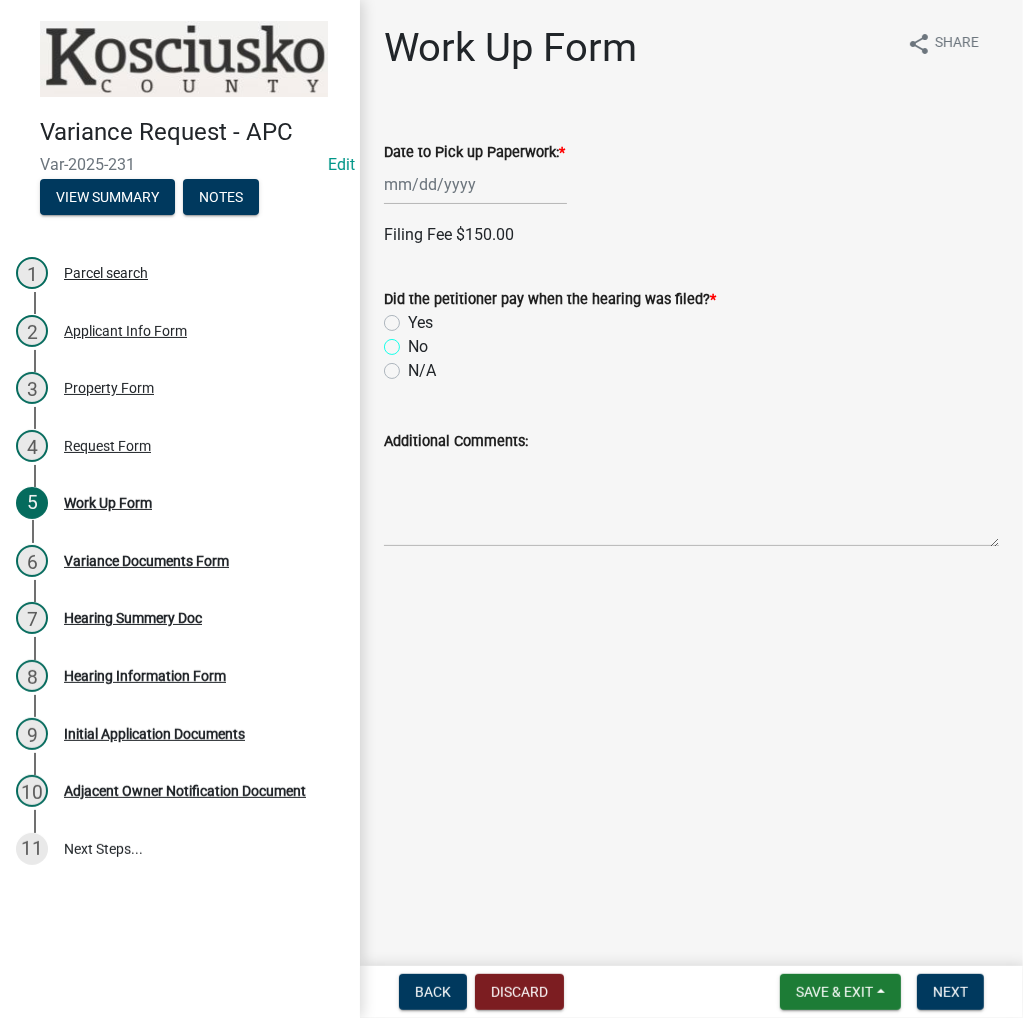 click on "No" at bounding box center [414, 341] 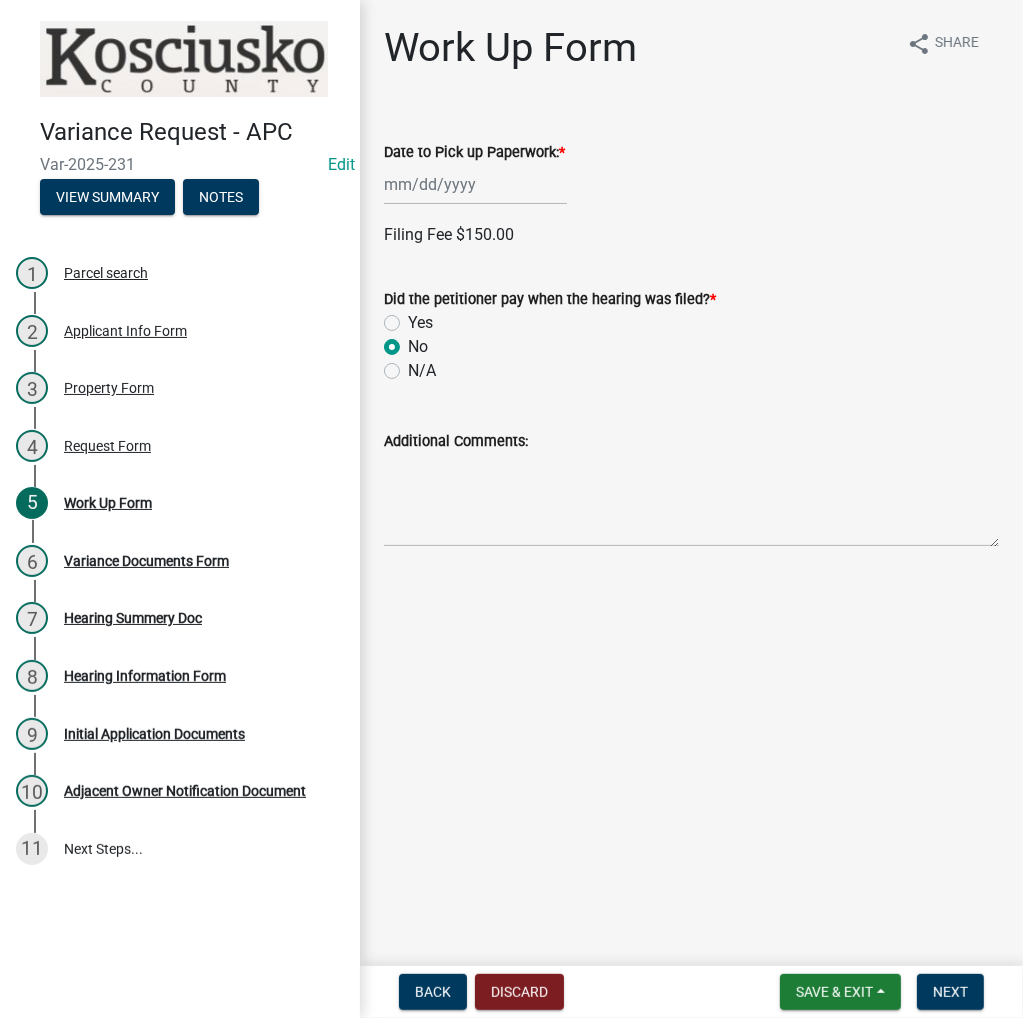 radio on "true" 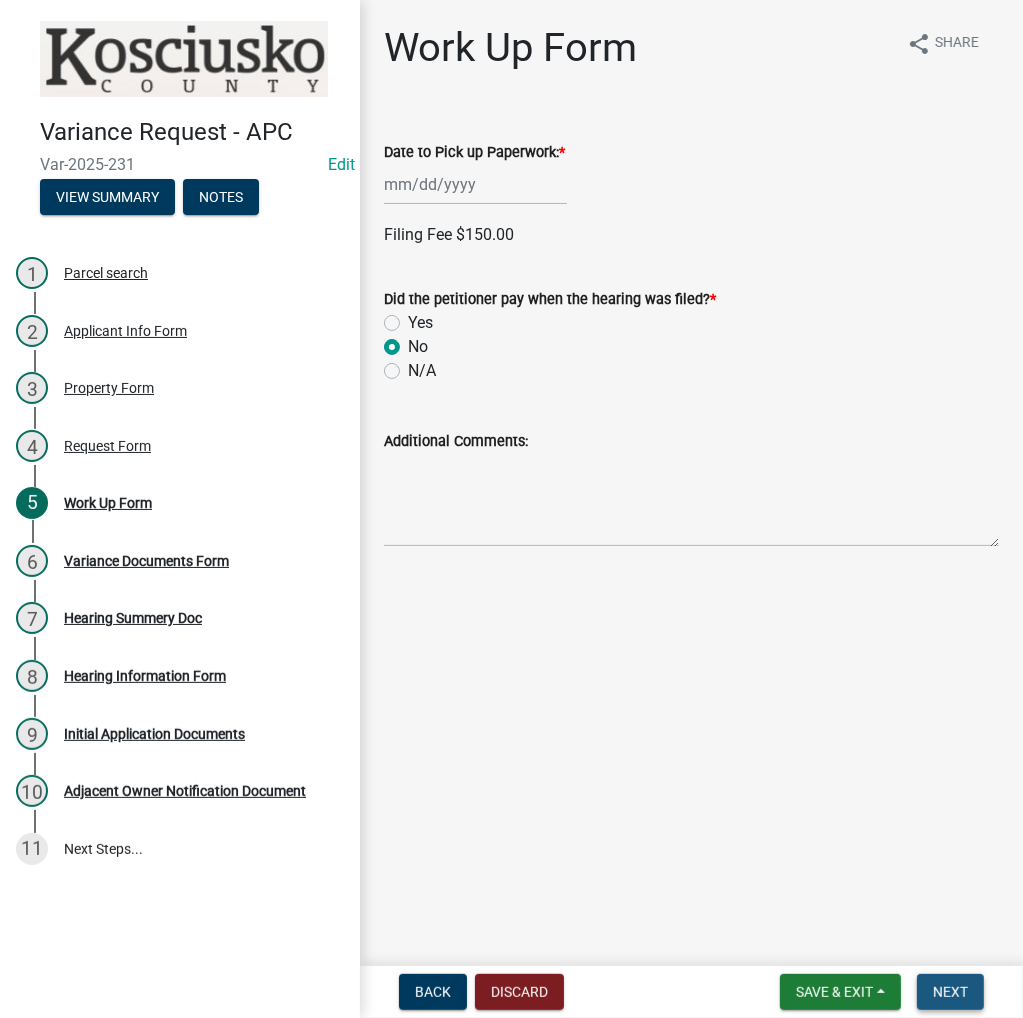 click on "Next" at bounding box center [950, 992] 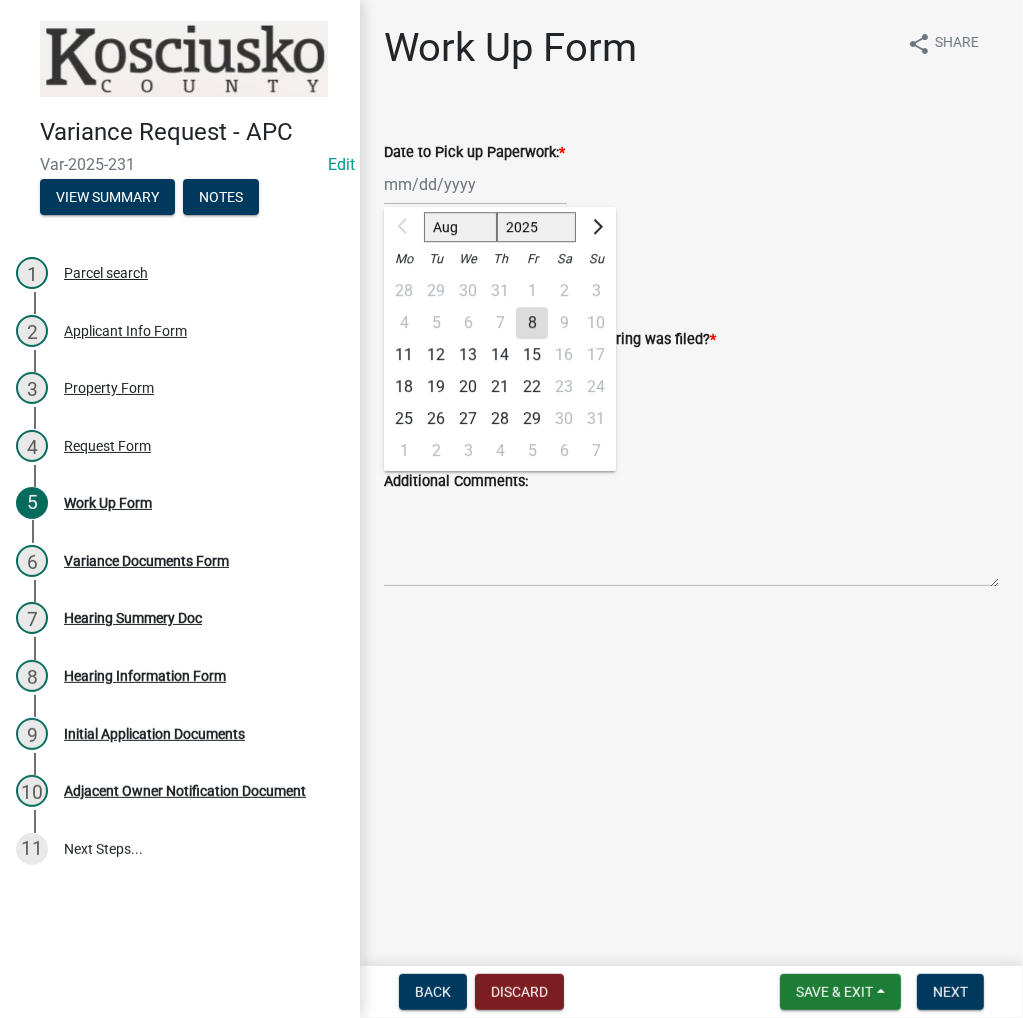 click on "Aug Sep Oct Nov Dec 2025 2026 2027 2028 2029 2030 2031 2032 2033 2034 2035 2036 2037 2038 2039 2040 2041 2042 2043 2044 2045 2046 2047 2048 2049 2050 2051 2052 2053 2054 2055 2056 2057 2058 2059 2060 2061 2062 2063 2064 2065 2066 2067 2068 2069 2070 2071 2072 2073 2074 2075 2076 2077 2078 2079 2080 2081 2082 2083 2084 2085 2086 2087 2088 2089 2090 2091 2092 2093 2094 2095 2096 2097 2098 2099 2100 2101 2102 2103 2104 2105 2106 2107 2108 2109 2110 2111 2112 2113 2114 2115 2116 2117 2118 2119 2120 2121 2122 2123 2124 2125 2126 2127 2128 2129 2130 2131 2132 2133 2134 2135 2136 2137 2138 2139 2140 2141 2142 2143 2144 2145 2146 2147 2148 2149 2150 2151 2152 2153 2154 2155 2156 2157 2158 2159 2160 2161 2162 2163 2164 2165 2166 2167 2168 2169 2170 2171 2172 2173 2174 2175 2176 2177 2178 2179 2180 2181 2182 2183 2184 2185 2186 2187 2188 2189 2190 2191 2192 2193 2194 2195 2196 2197 2198 2199 2200 2201 2202 2203 2204 2205 2206 2207 2208 2209 2210 2211 2212 2213 2214 2215 2216 2217 2218 2219 2220 2221 2222 2223 2224 2225" 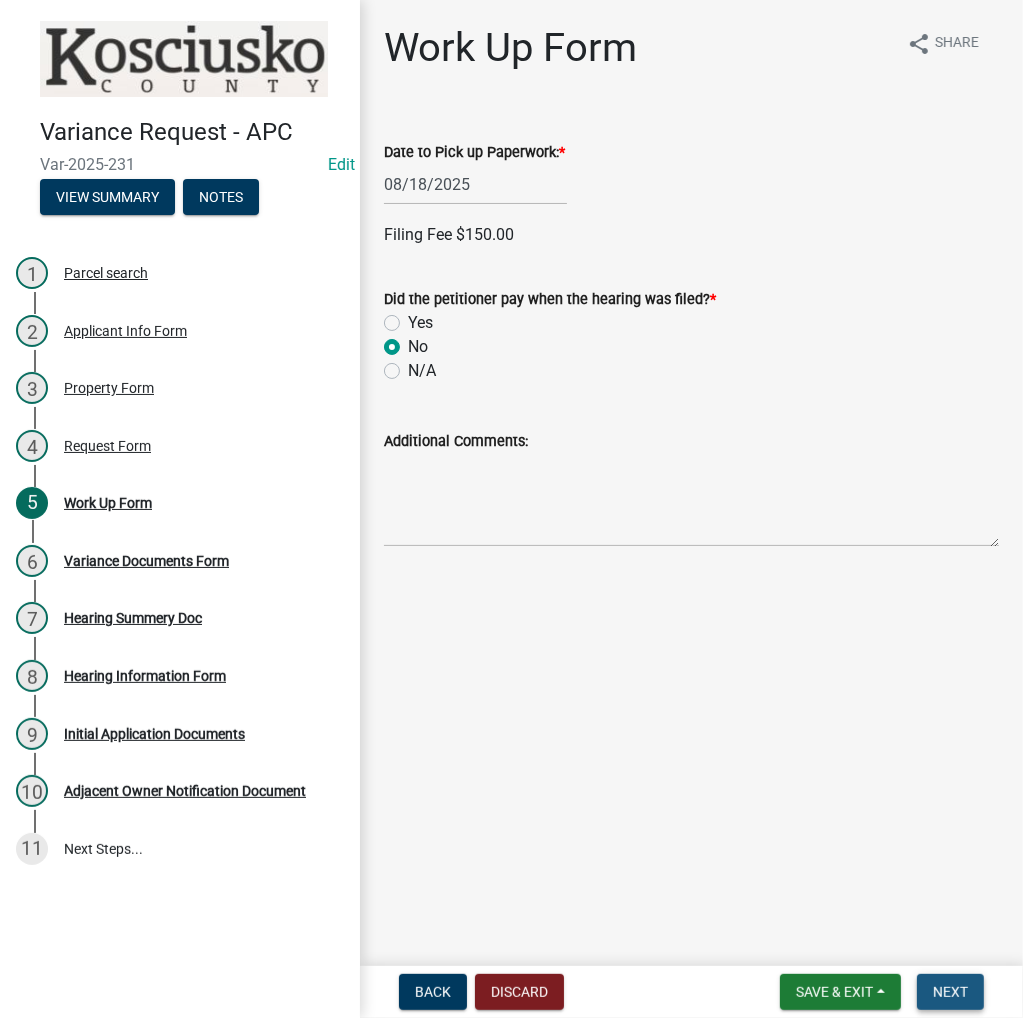 click on "Next" at bounding box center (950, 992) 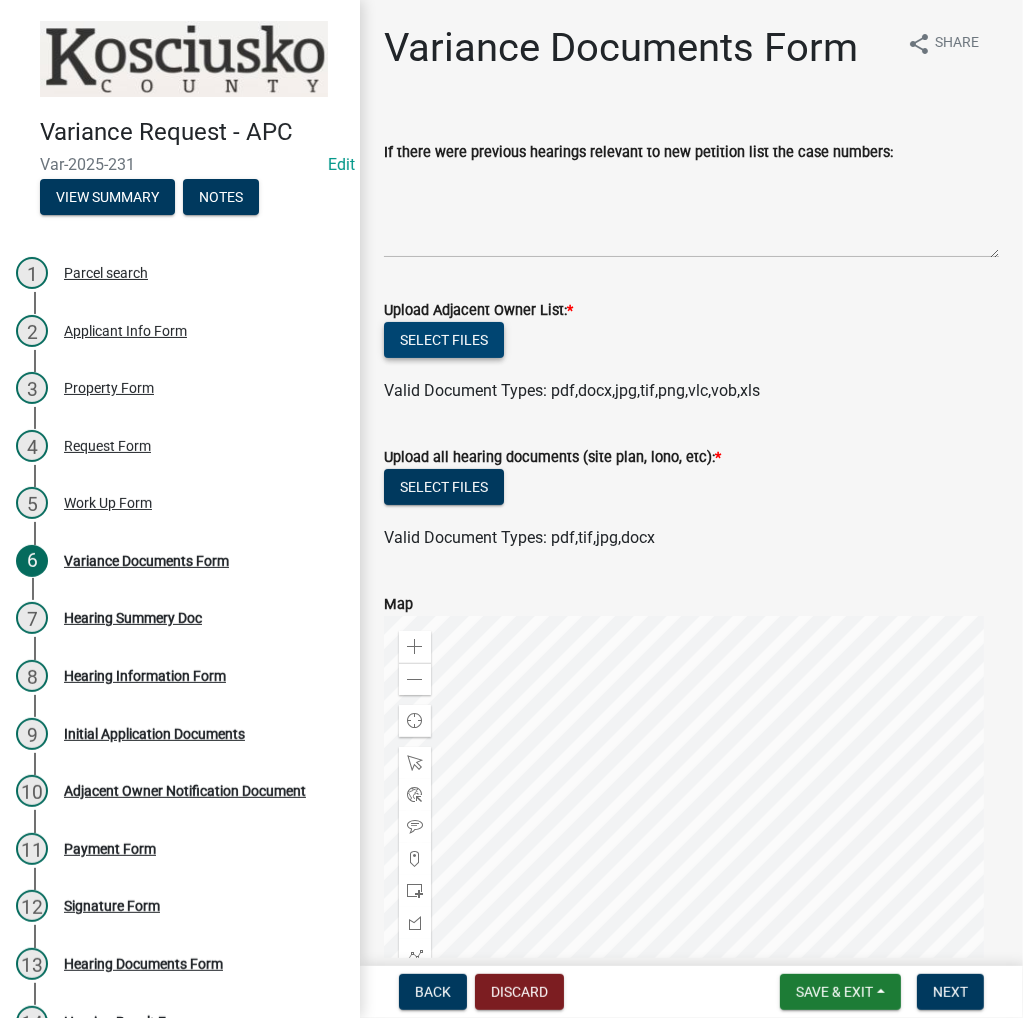 click on "Select files" 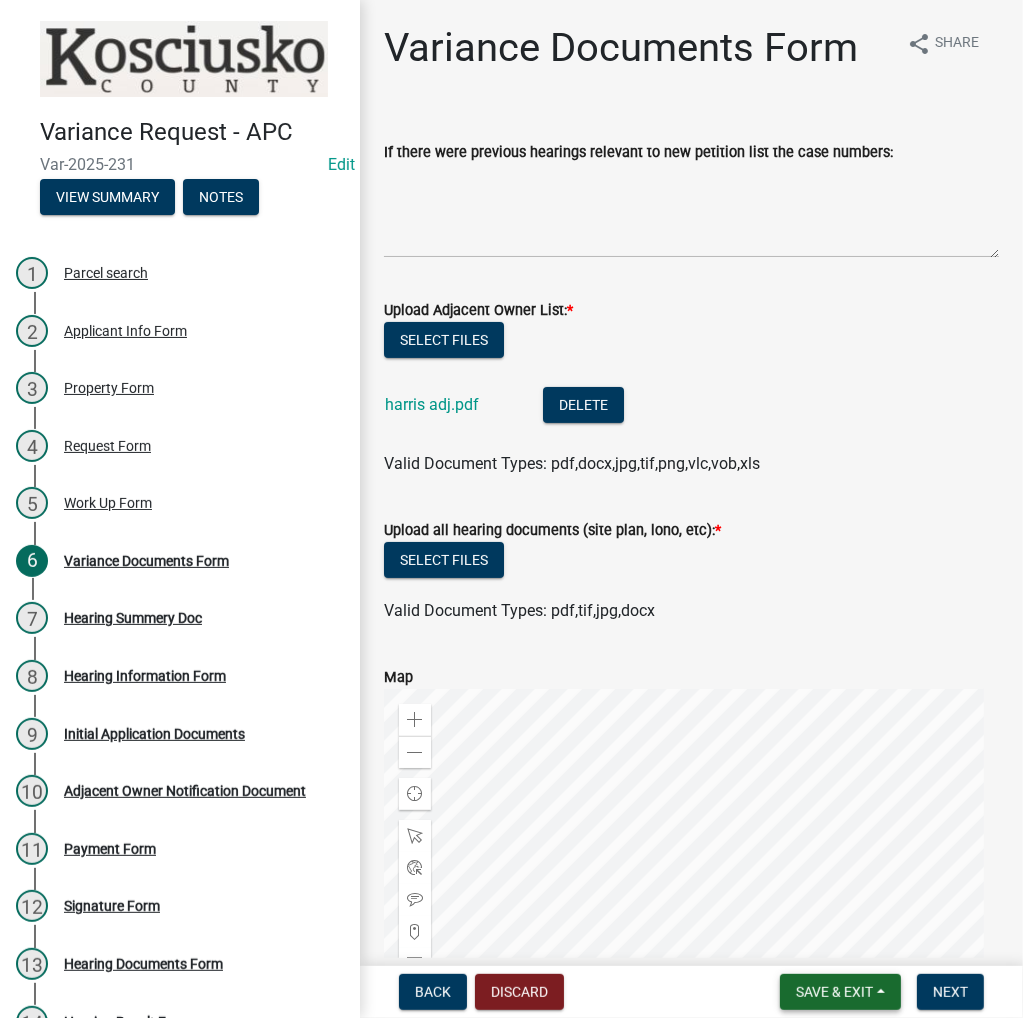 click on "Save & Exit" at bounding box center (840, 992) 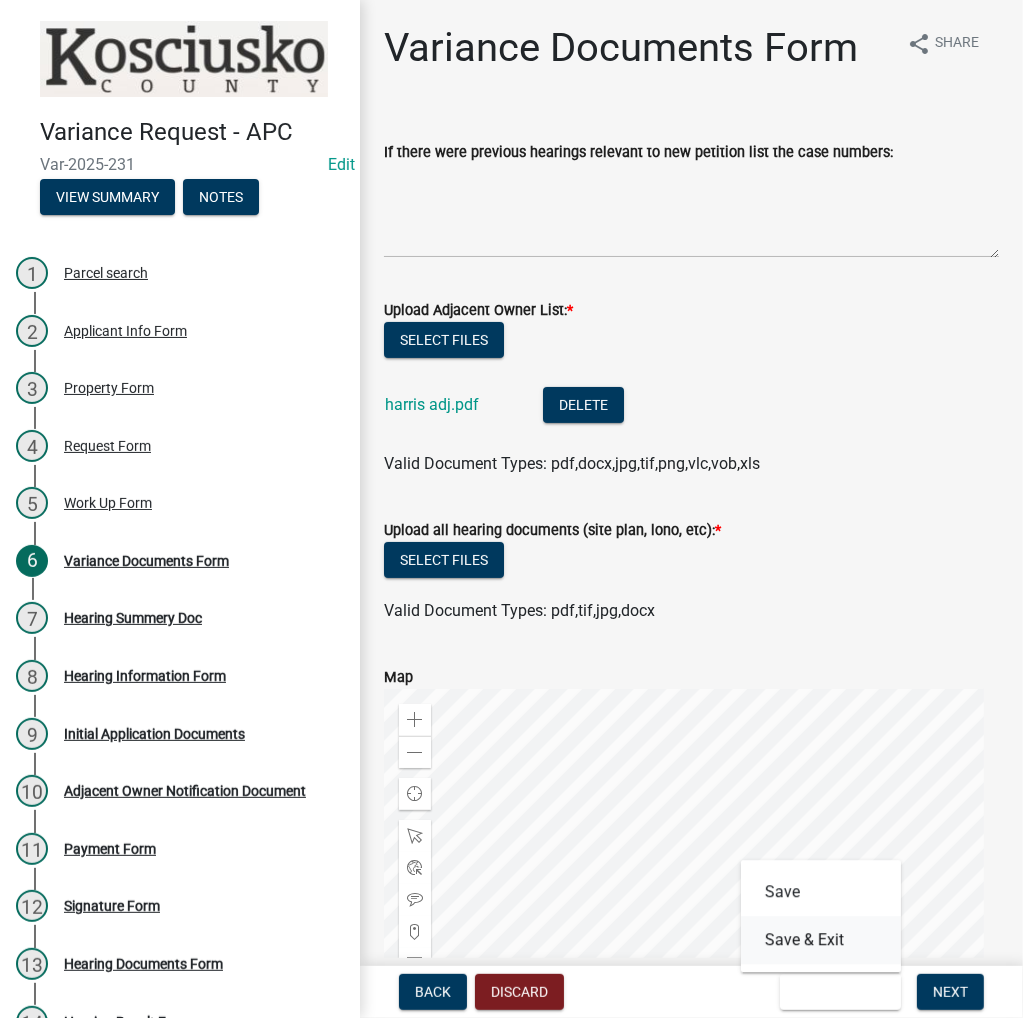 click on "Save & Exit" at bounding box center [821, 940] 